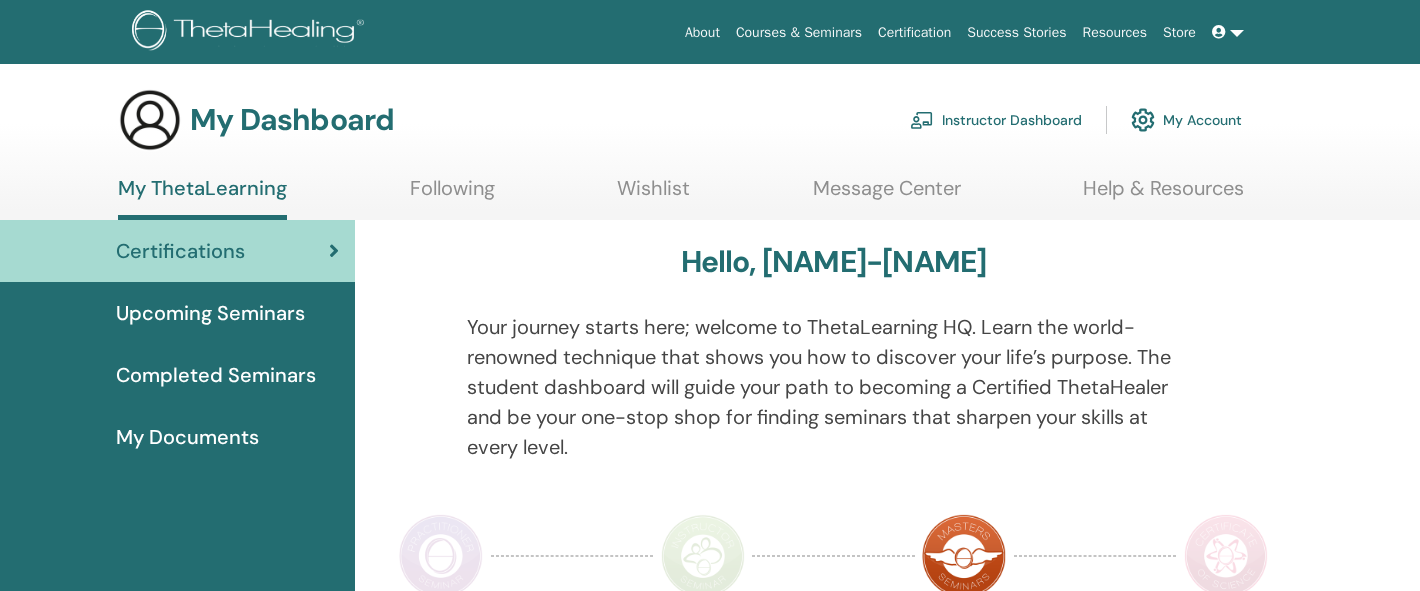 scroll, scrollTop: 0, scrollLeft: 0, axis: both 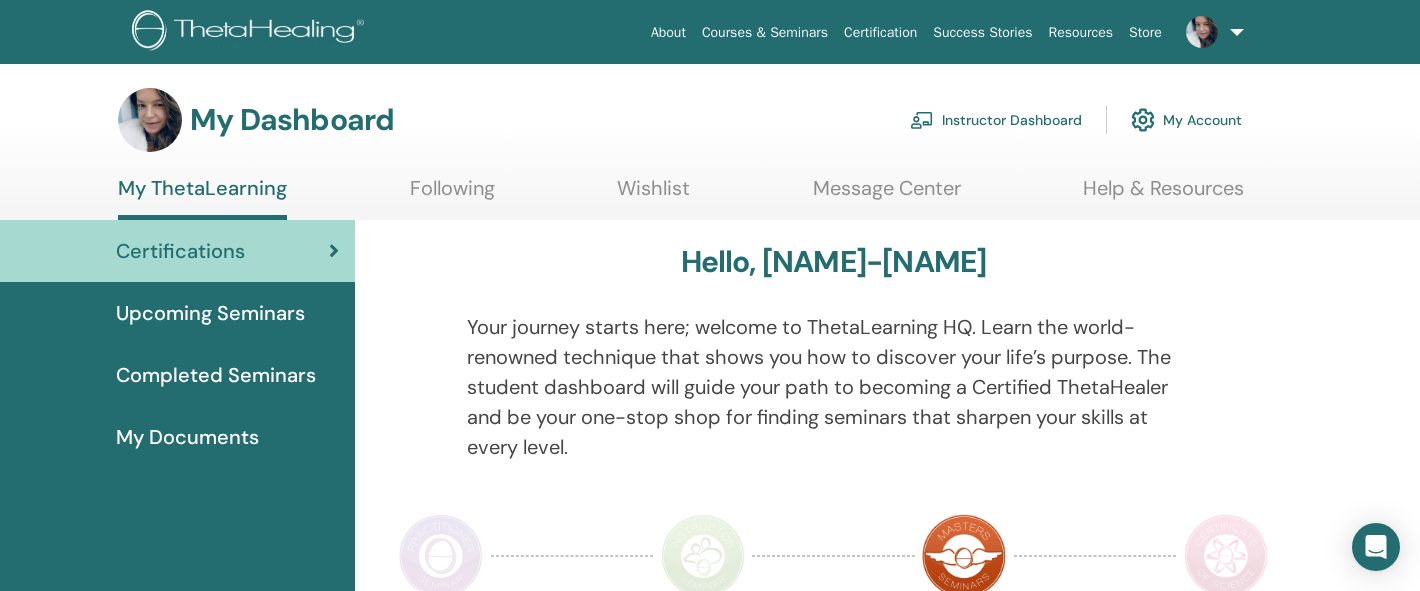 click on "My ThetaLearning" at bounding box center (202, 198) 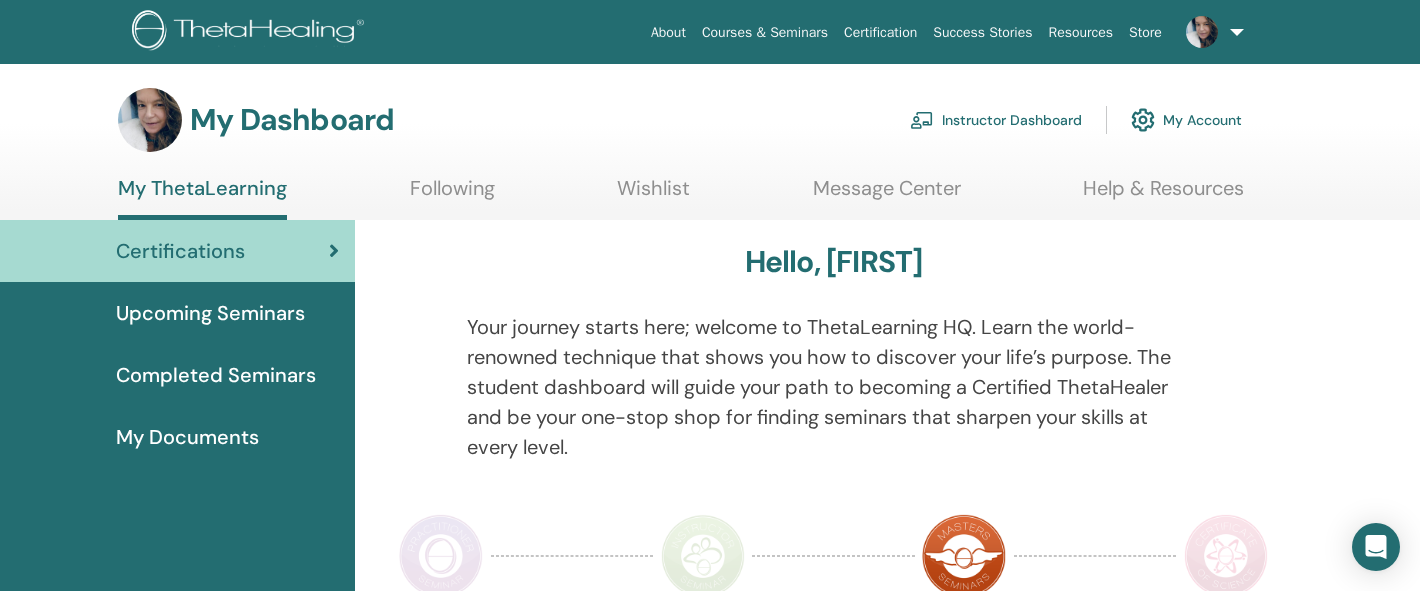 scroll, scrollTop: 0, scrollLeft: 0, axis: both 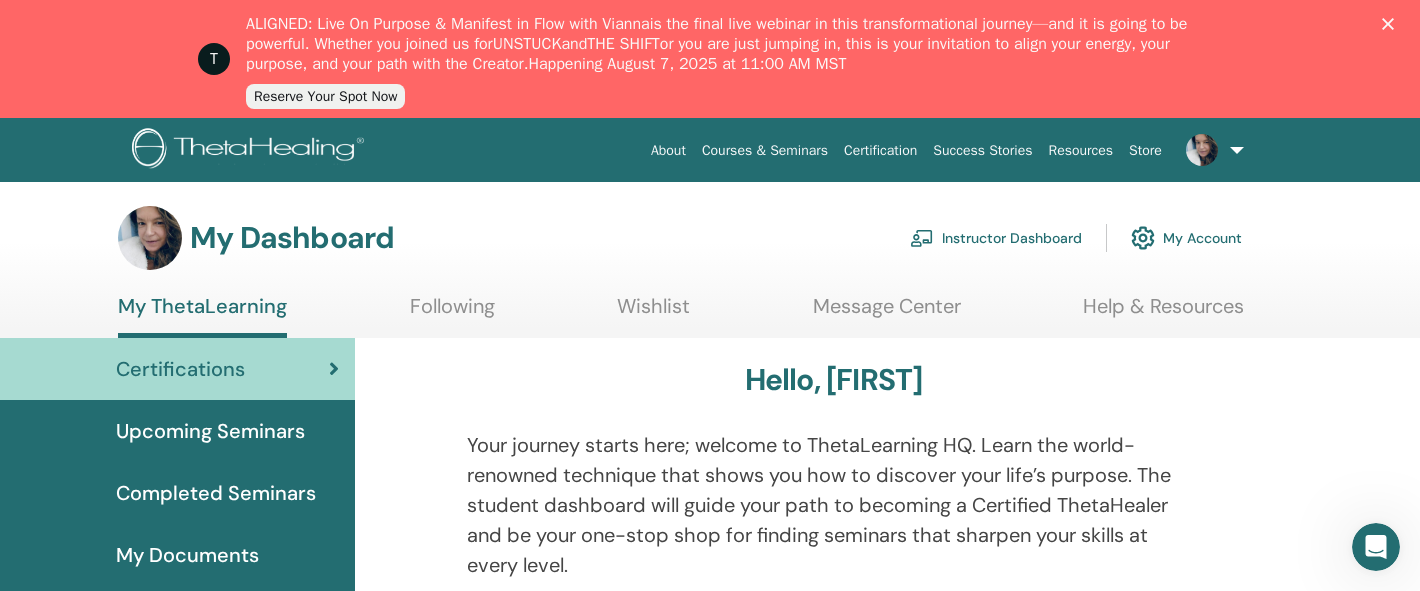 click at bounding box center (1211, 150) 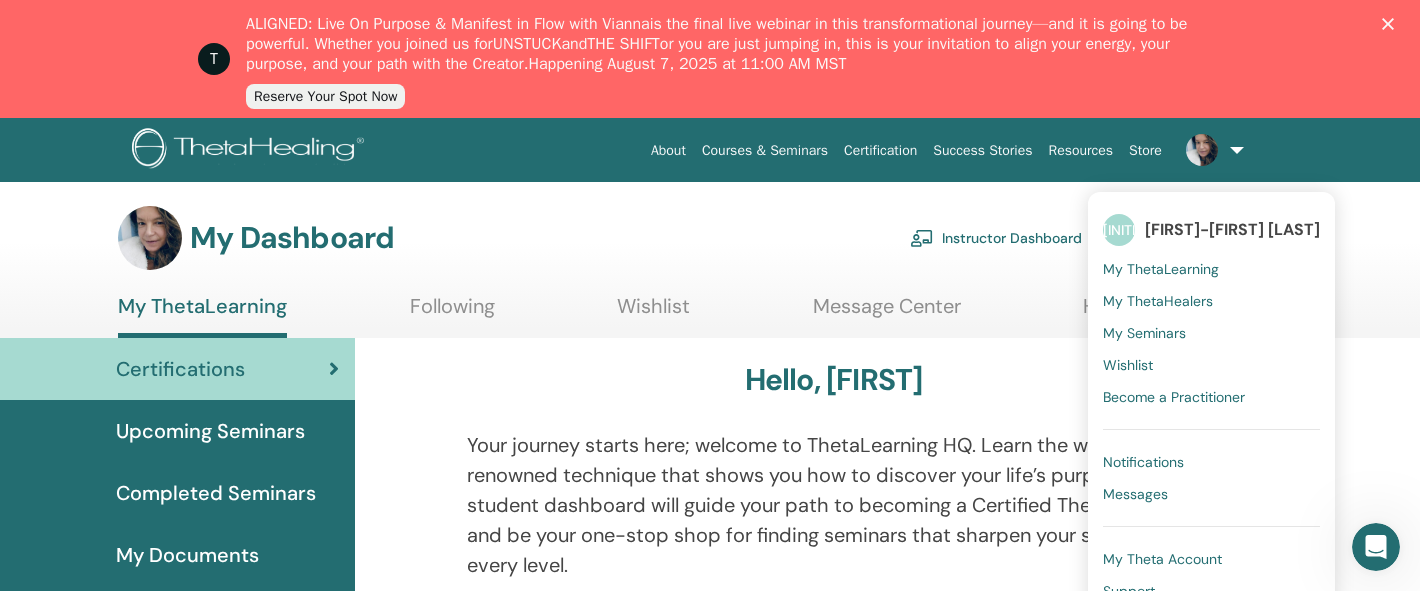click on "My ThetaHealers" at bounding box center (1158, 301) 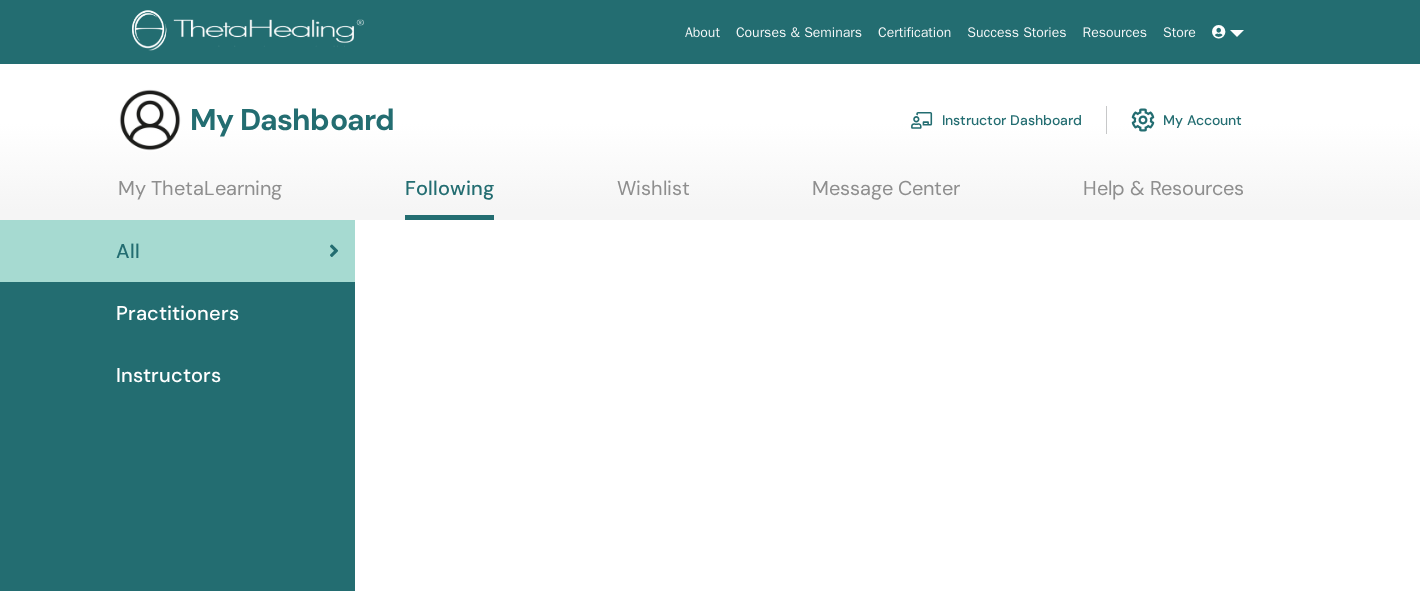 scroll, scrollTop: 0, scrollLeft: 0, axis: both 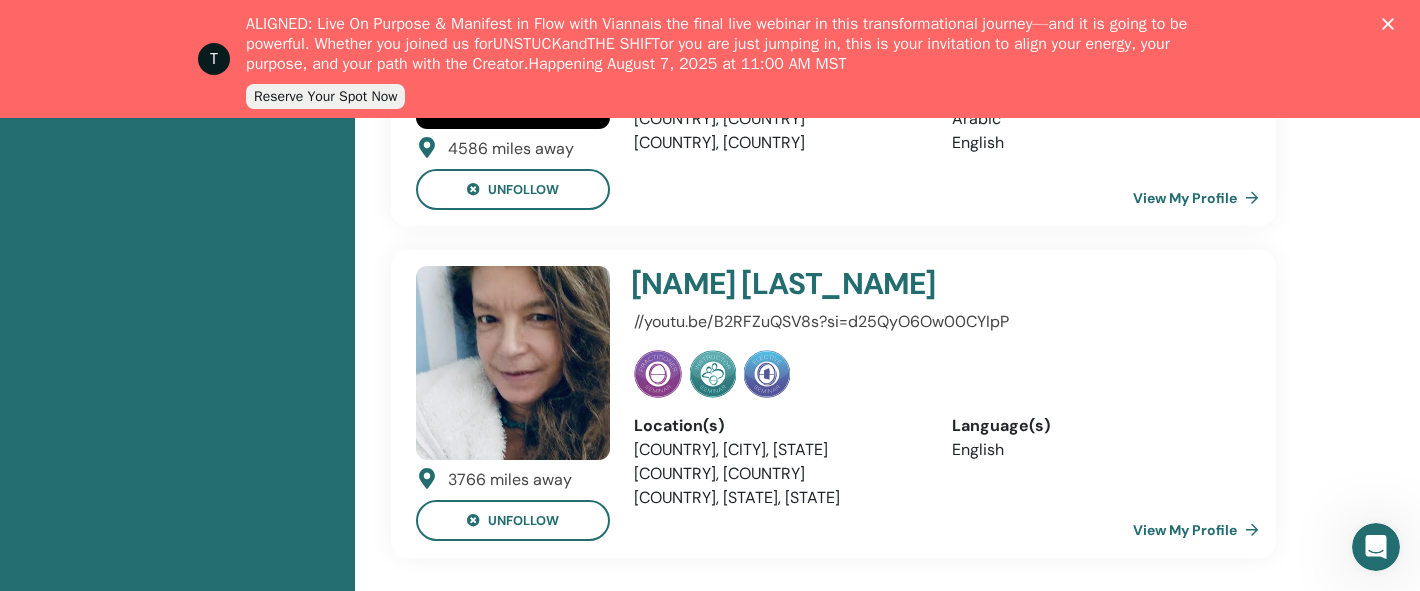 click on "//youtu.be/B2RFZuQSV8s?si=d25QyO6Ow00CYIpP" at bounding box center (936, 322) 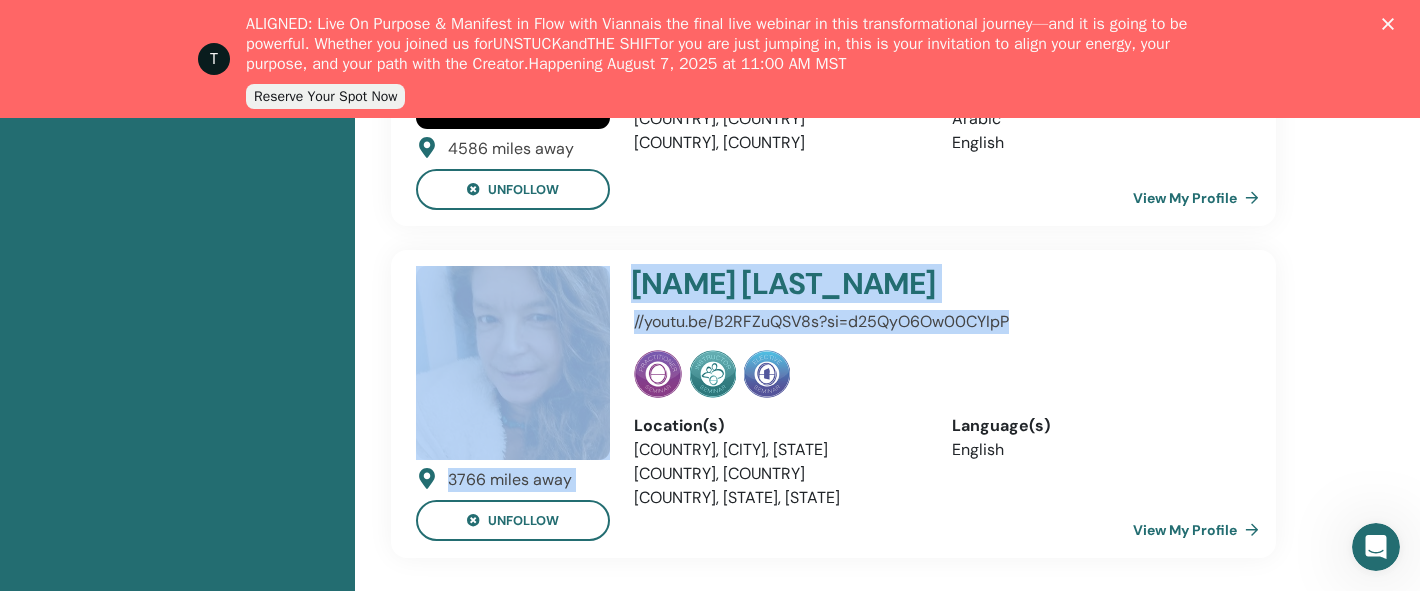 drag, startPoint x: 1011, startPoint y: 319, endPoint x: 614, endPoint y: 314, distance: 397.0315 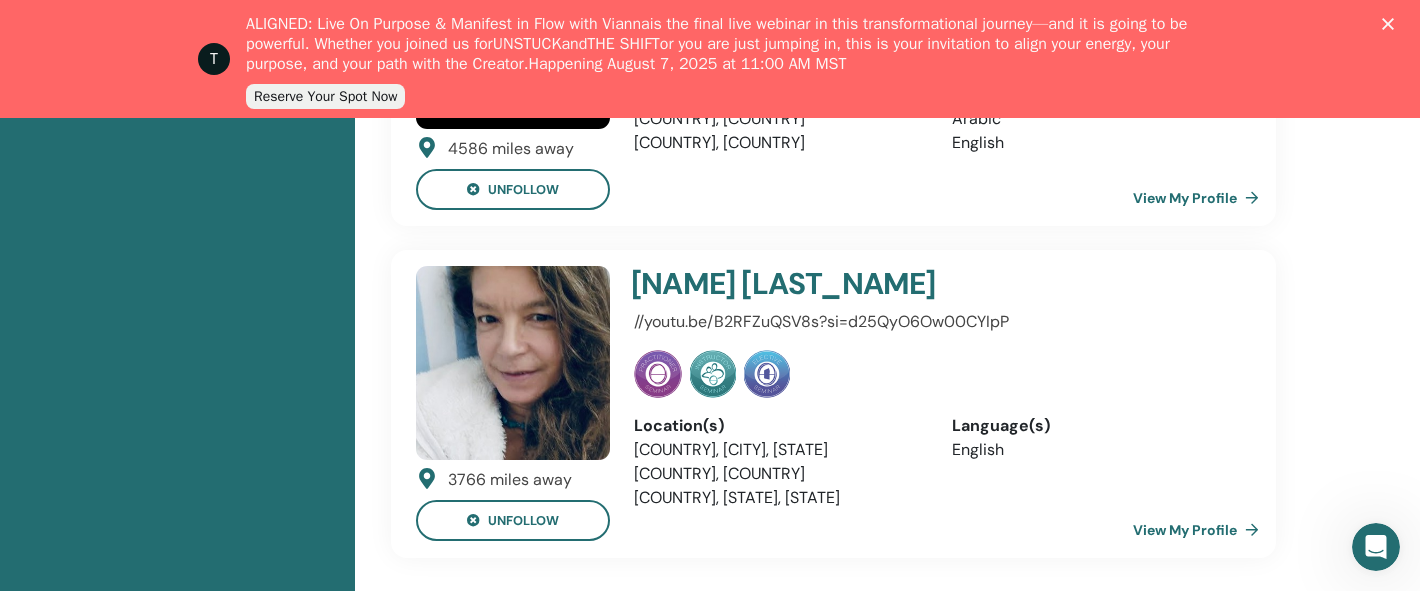 click on "//youtu.be/B2RFZuQSV8s?si=d25QyO6Ow00CYIpP" at bounding box center (936, 322) 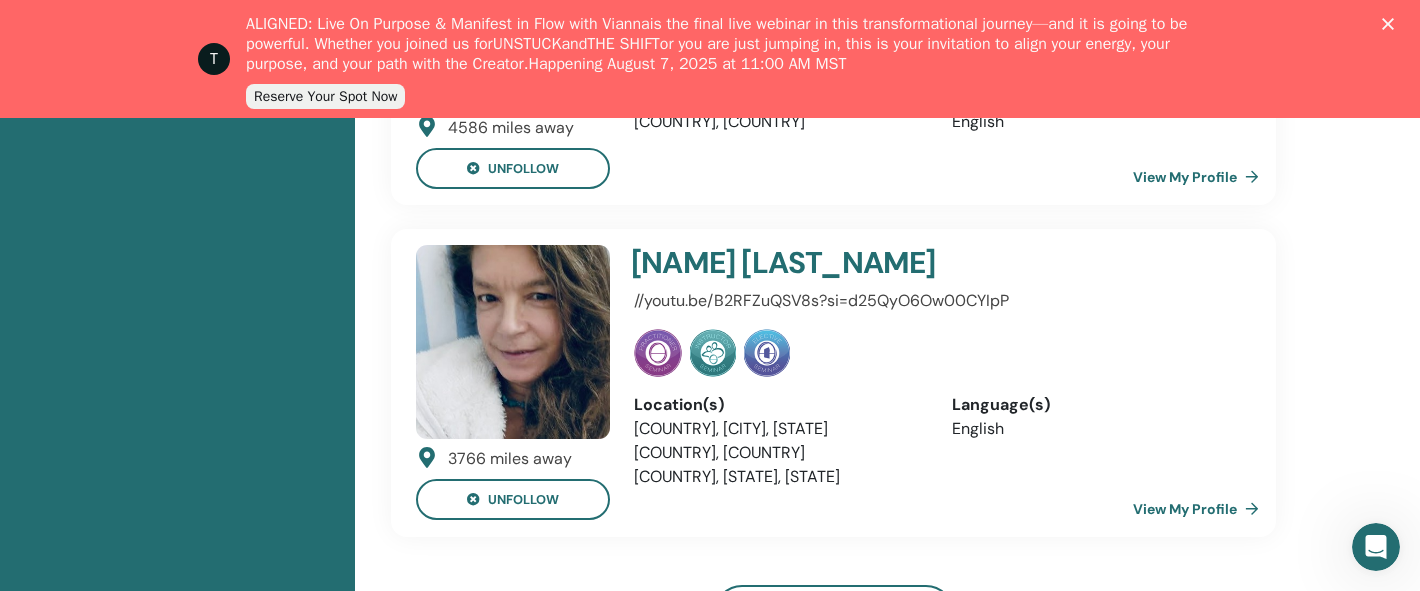 scroll, scrollTop: 596, scrollLeft: 0, axis: vertical 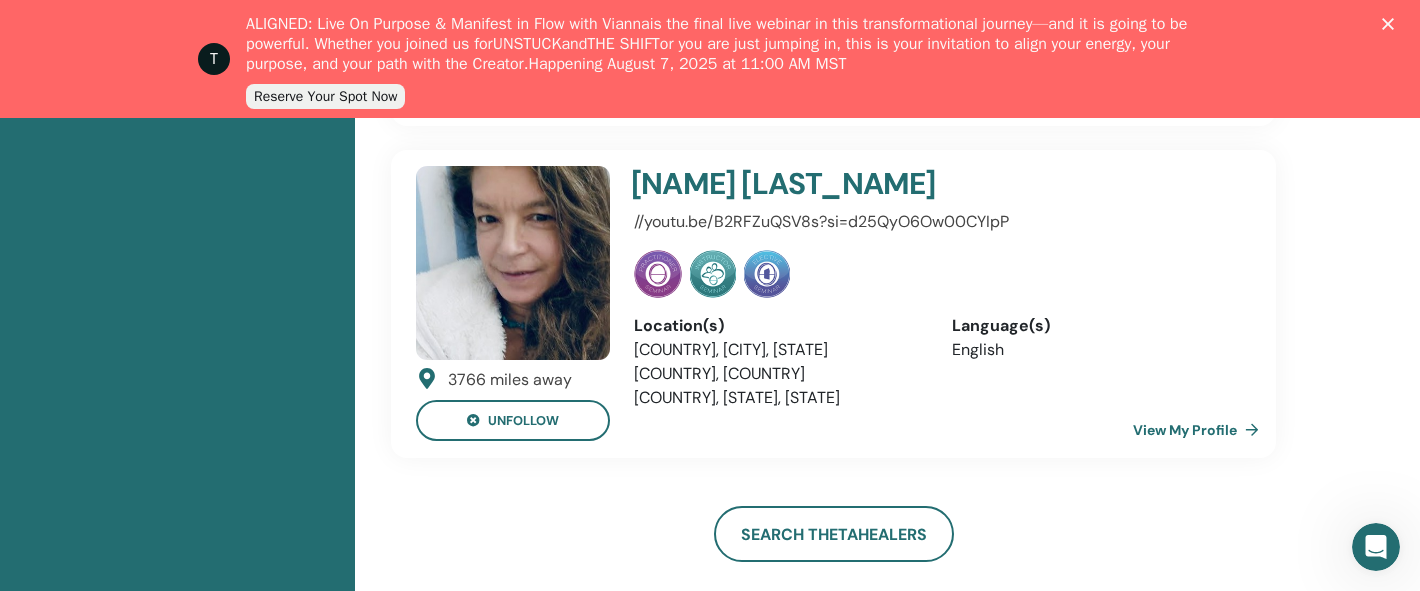 click on "View My Profile" at bounding box center (1200, 430) 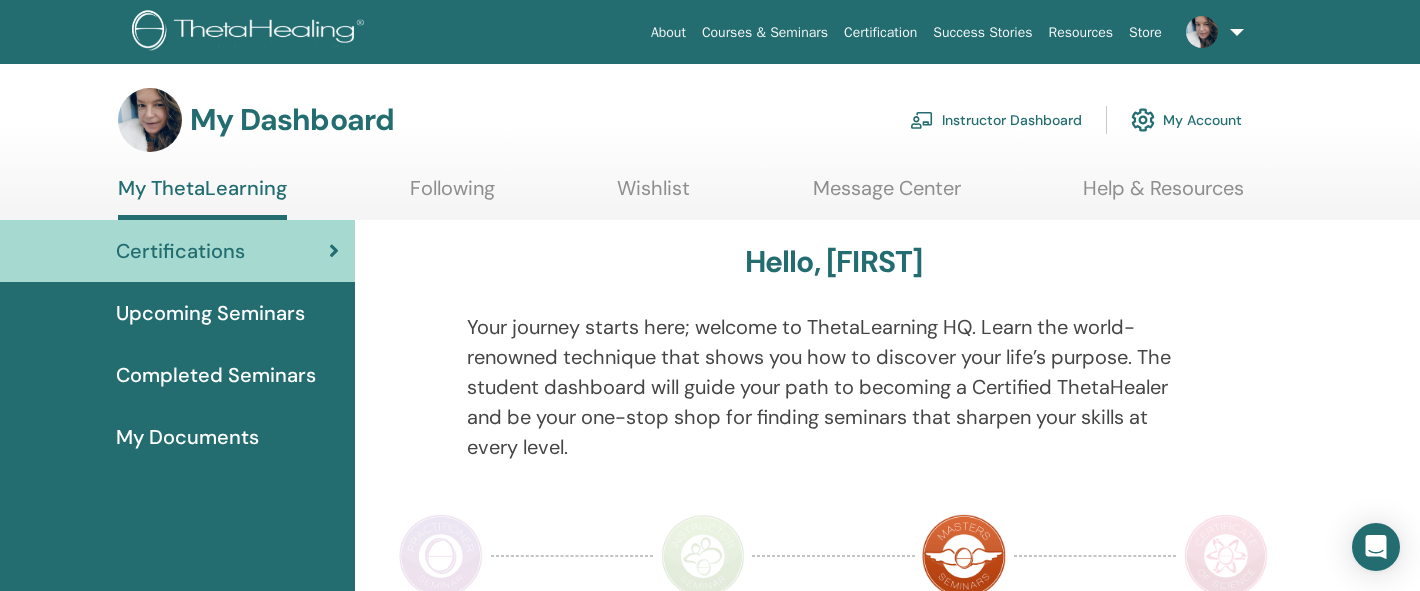 scroll, scrollTop: 0, scrollLeft: 0, axis: both 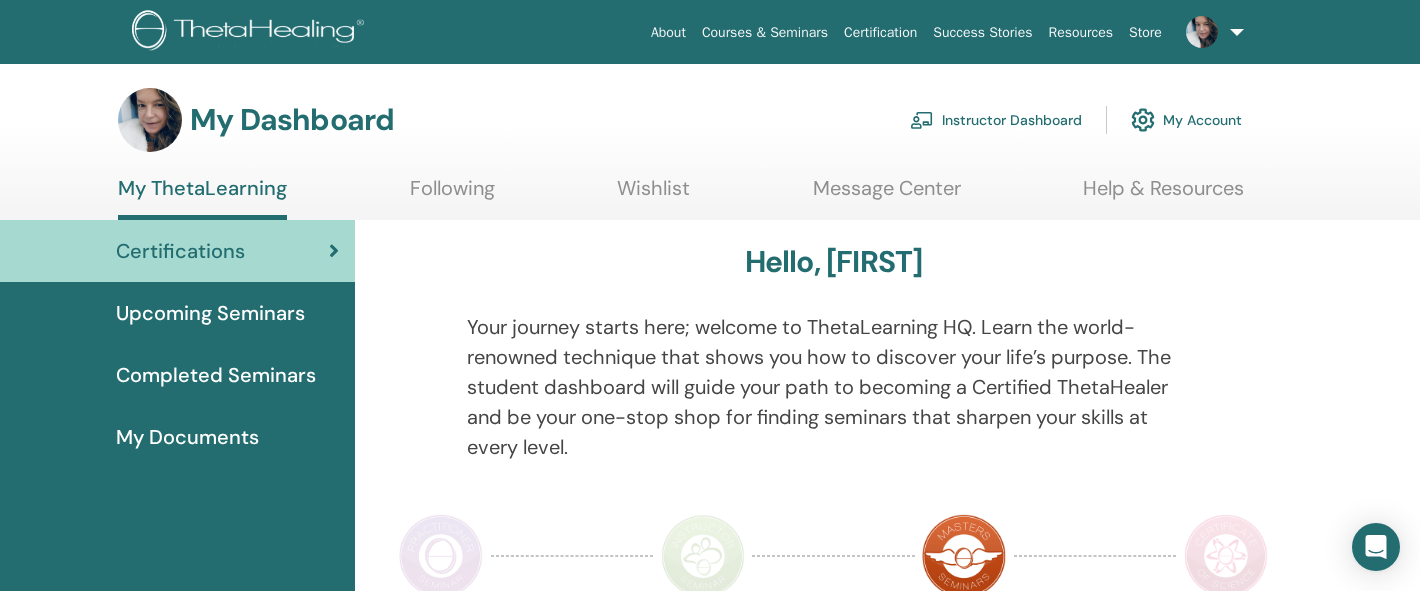 click on "My ThetaLearning" at bounding box center (202, 198) 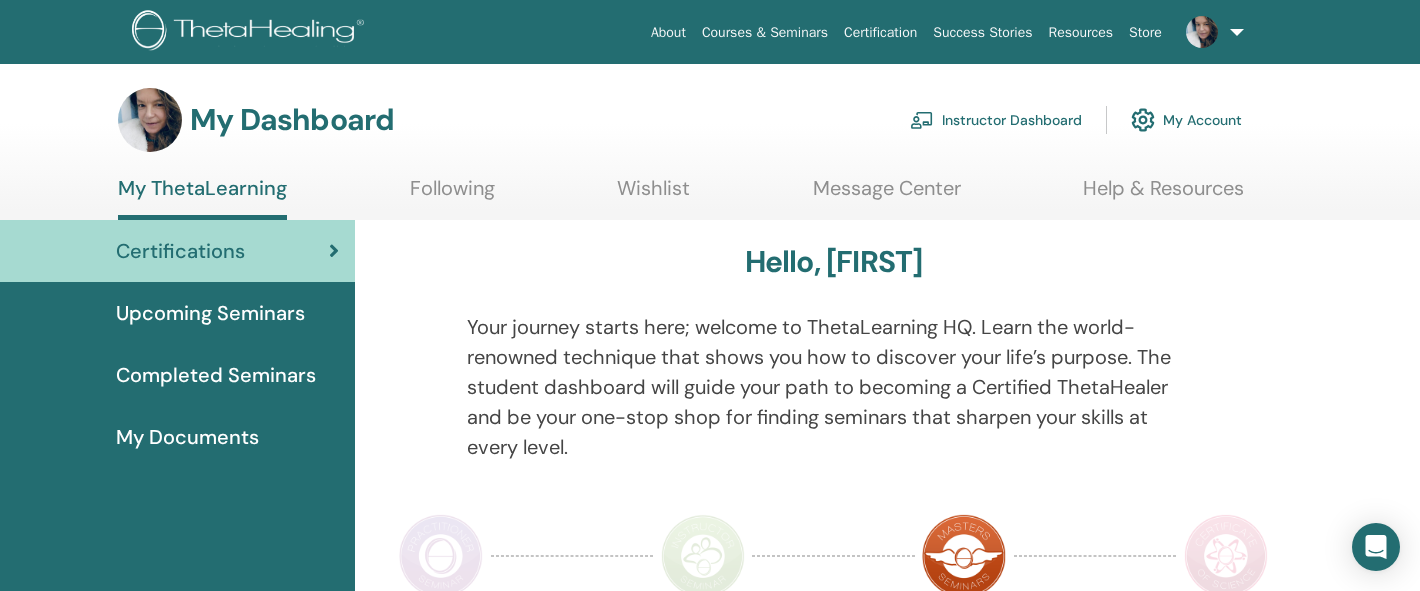 scroll, scrollTop: 0, scrollLeft: 0, axis: both 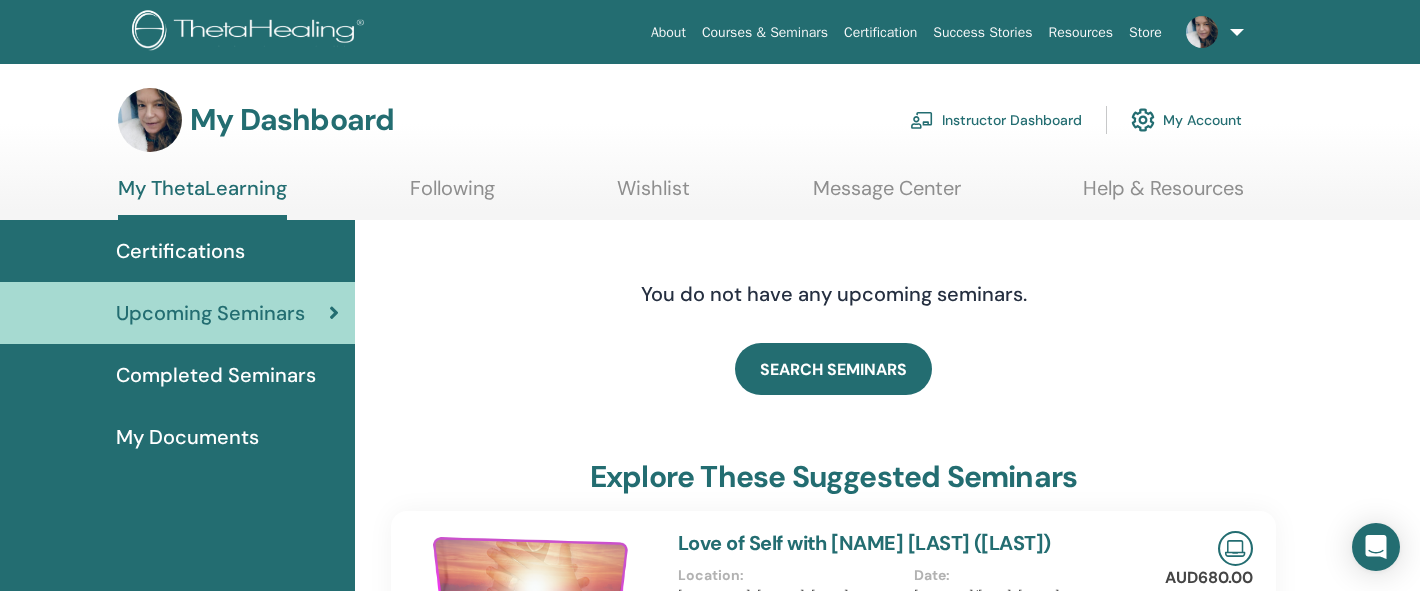 click on "Completed Seminars" at bounding box center [216, 375] 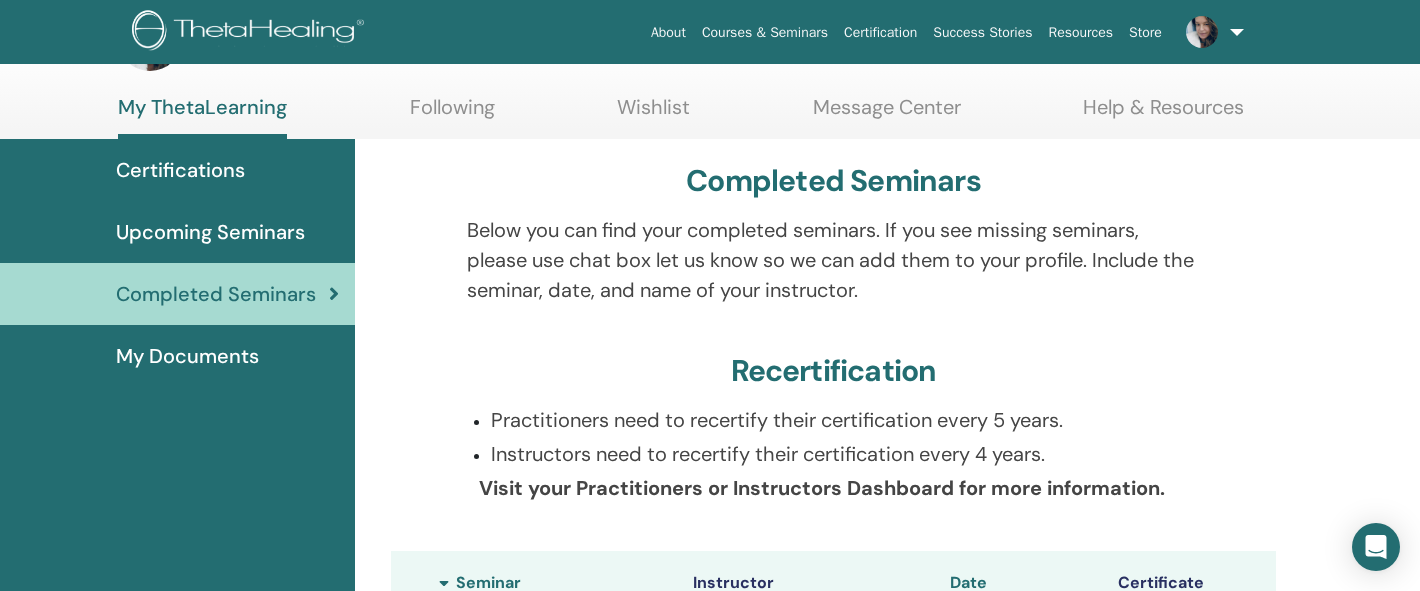 scroll, scrollTop: 0, scrollLeft: 0, axis: both 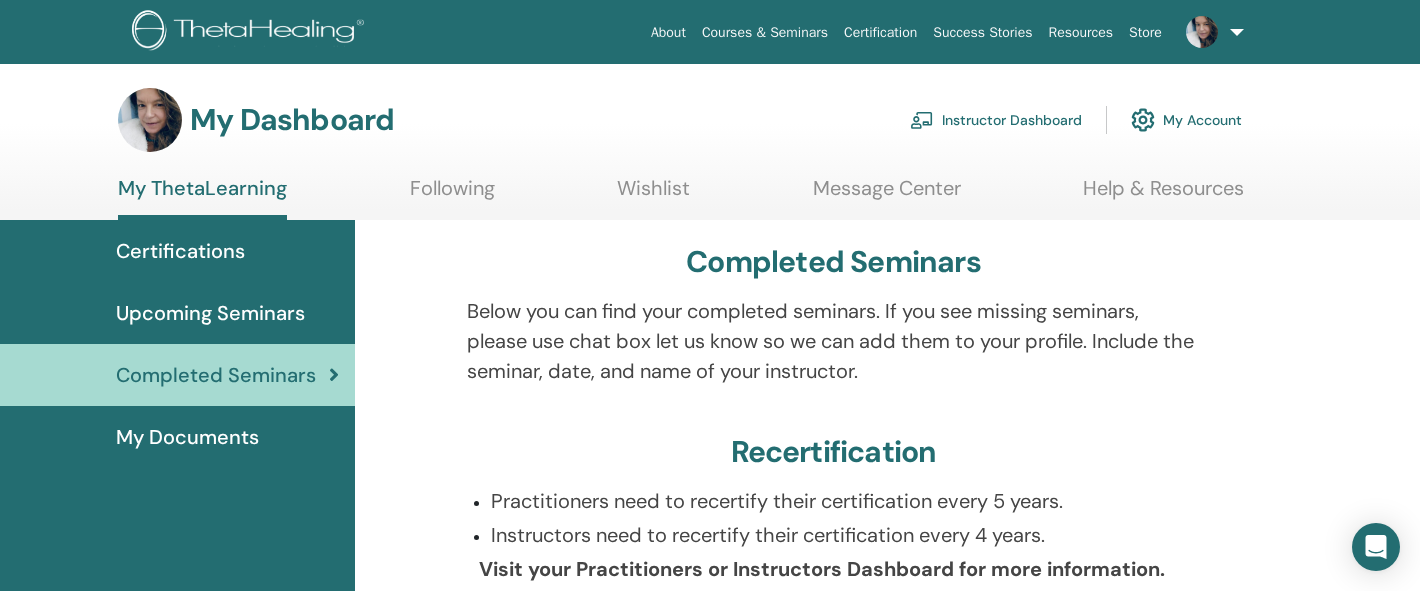 click at bounding box center (150, 120) 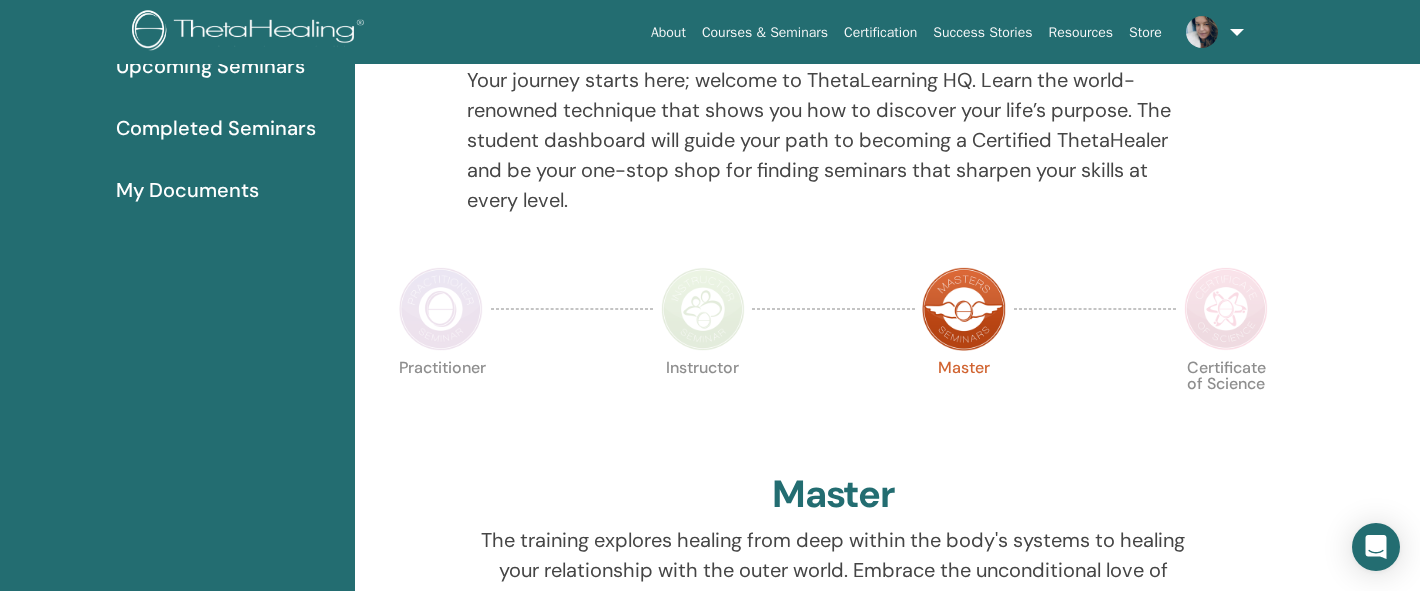 scroll, scrollTop: 0, scrollLeft: 0, axis: both 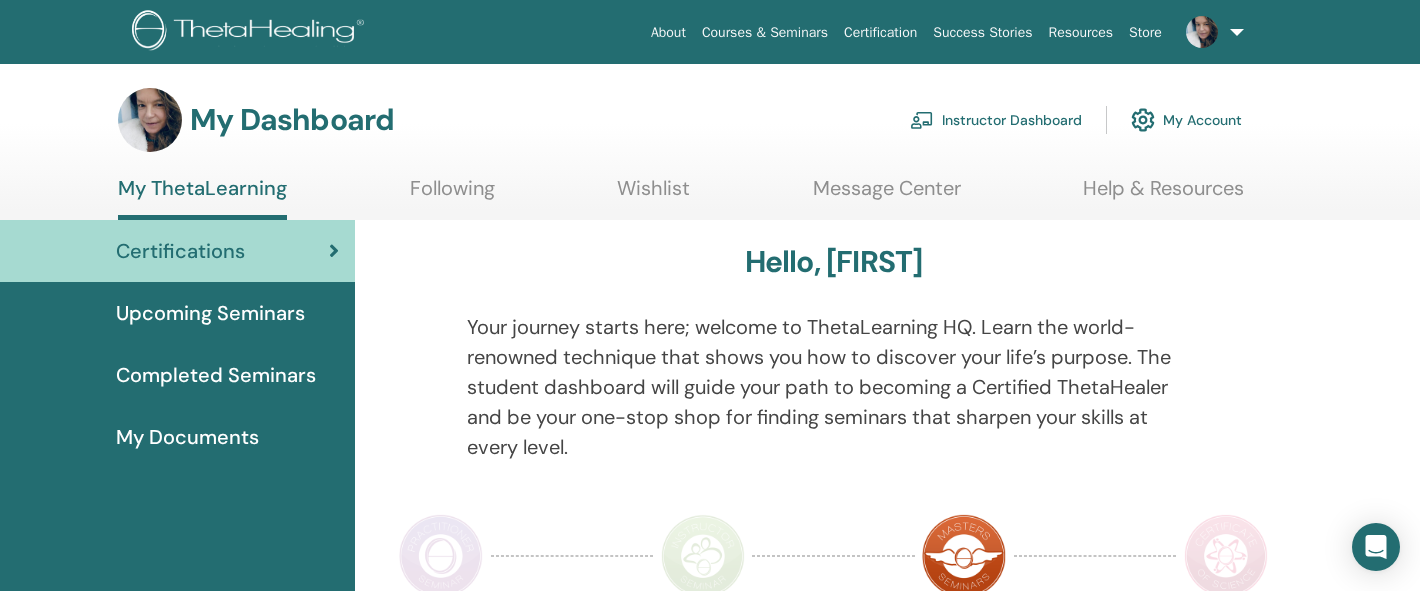 click at bounding box center [334, 251] 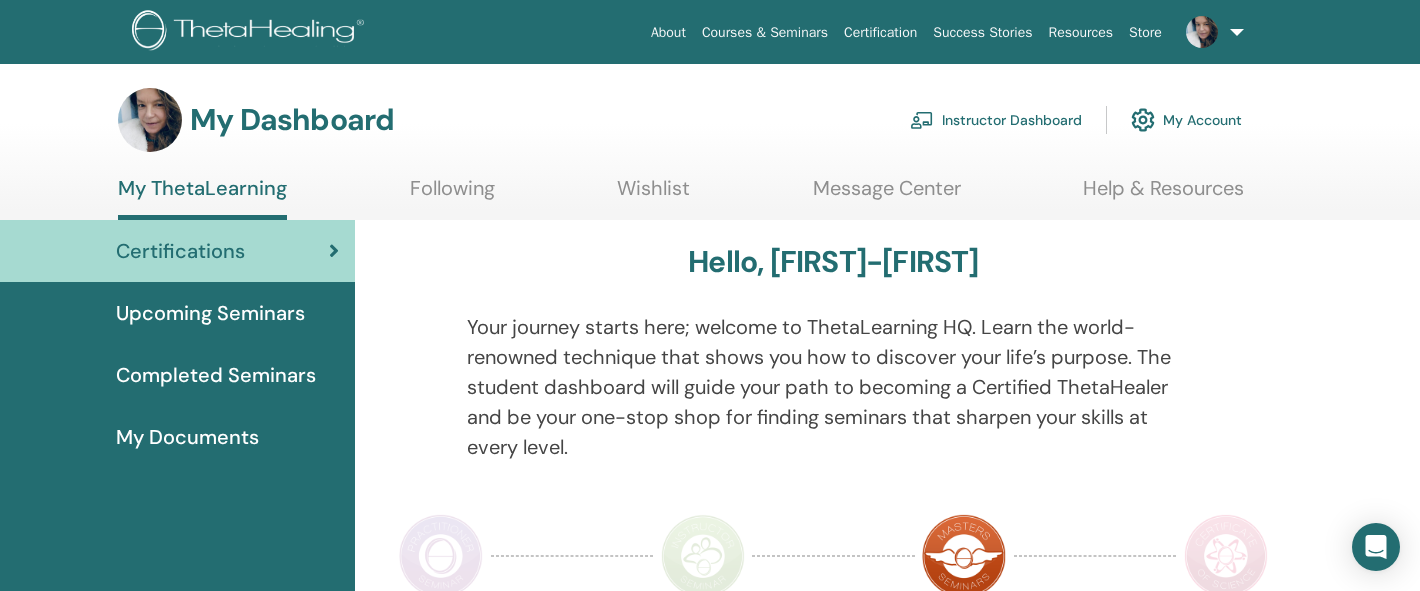 scroll, scrollTop: 0, scrollLeft: 0, axis: both 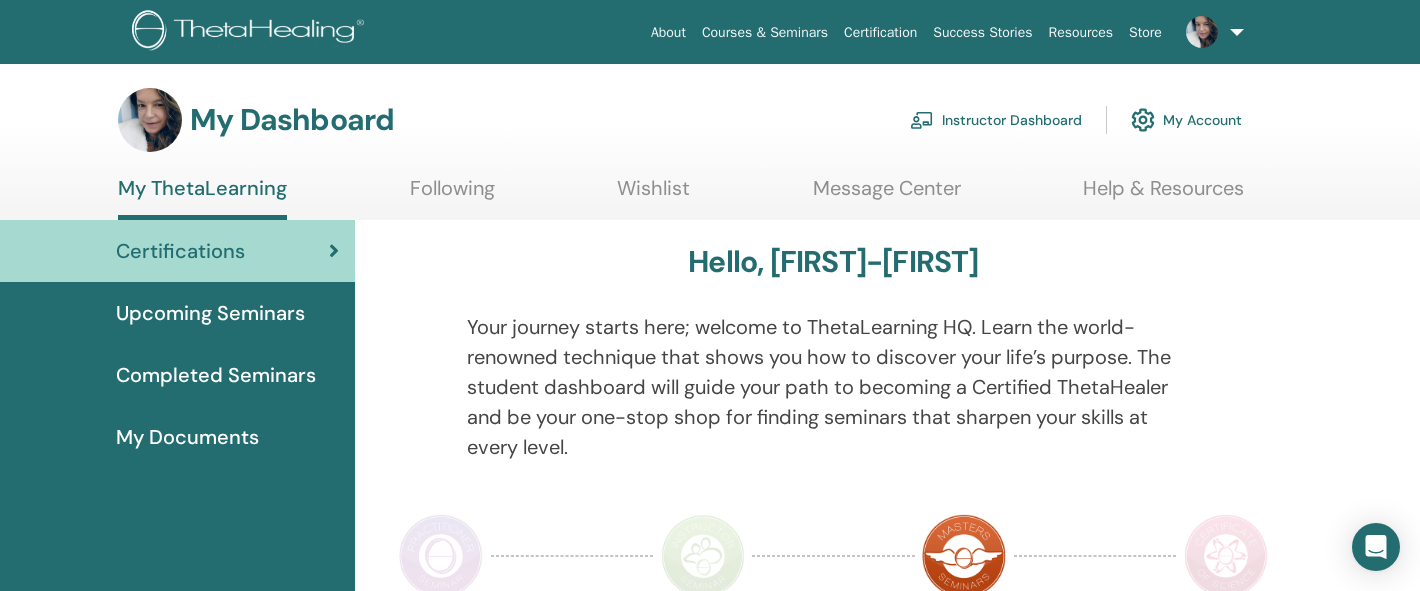 click at bounding box center [1143, 120] 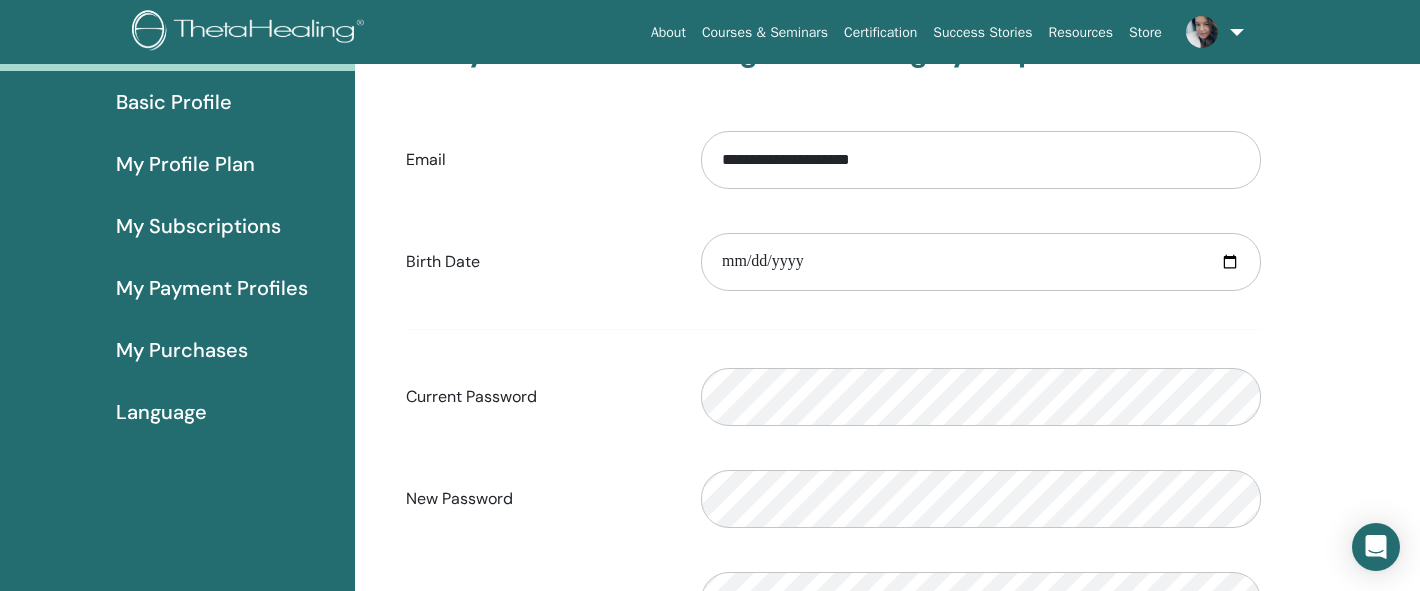 scroll, scrollTop: 0, scrollLeft: 0, axis: both 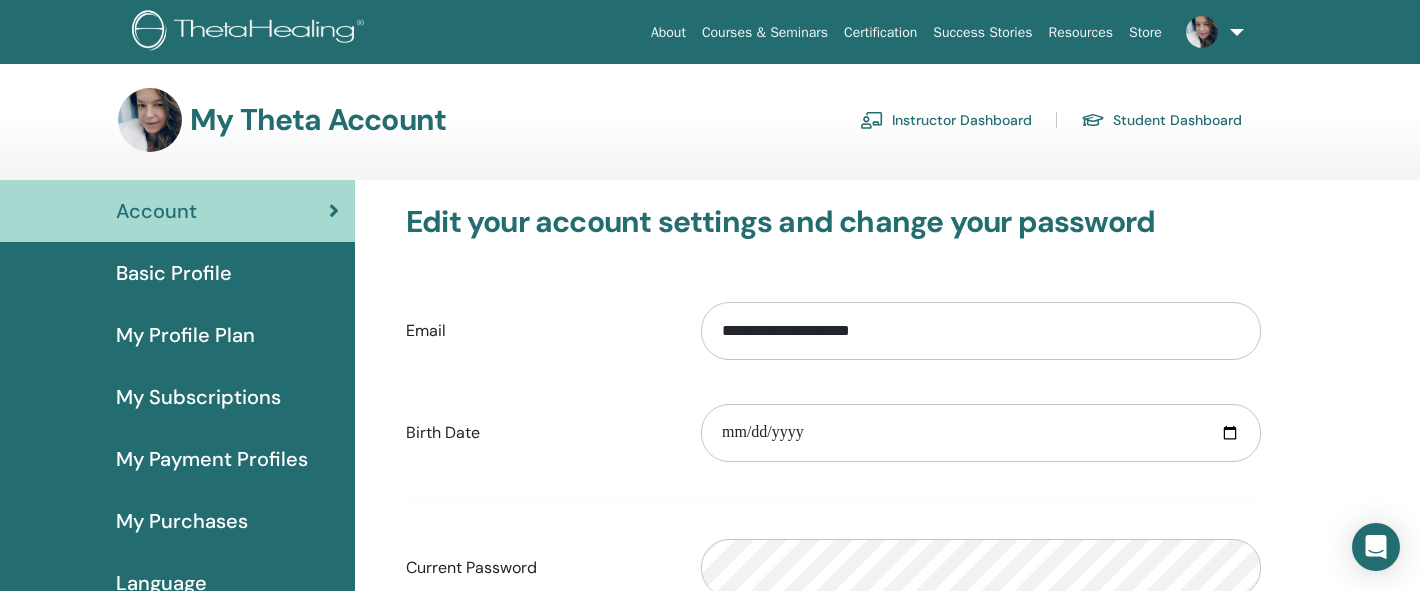 click on "Instructor Dashboard" at bounding box center (946, 120) 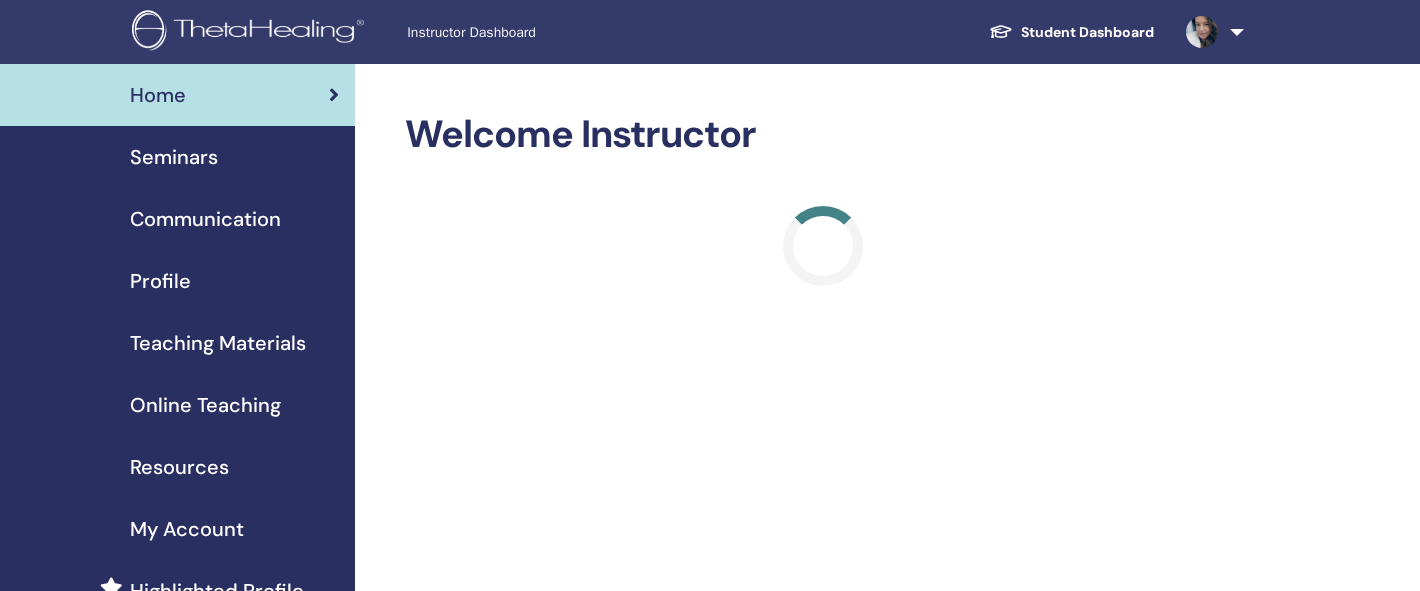 scroll, scrollTop: 0, scrollLeft: 0, axis: both 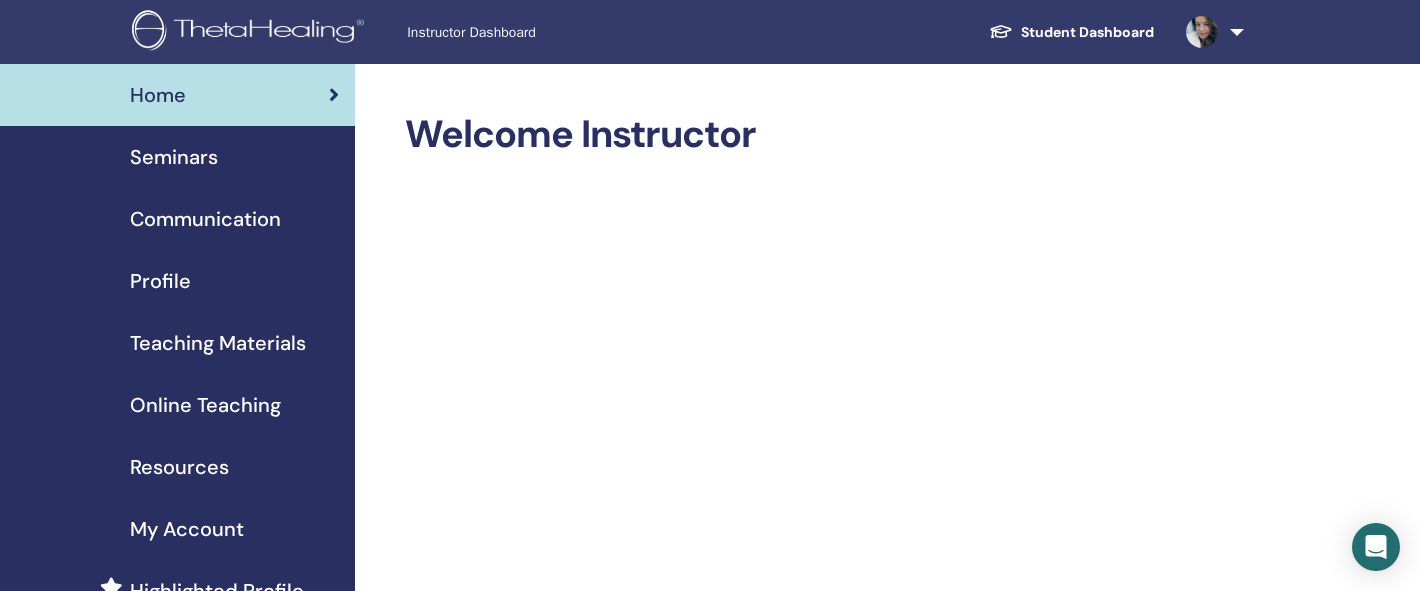 click at bounding box center (1211, 32) 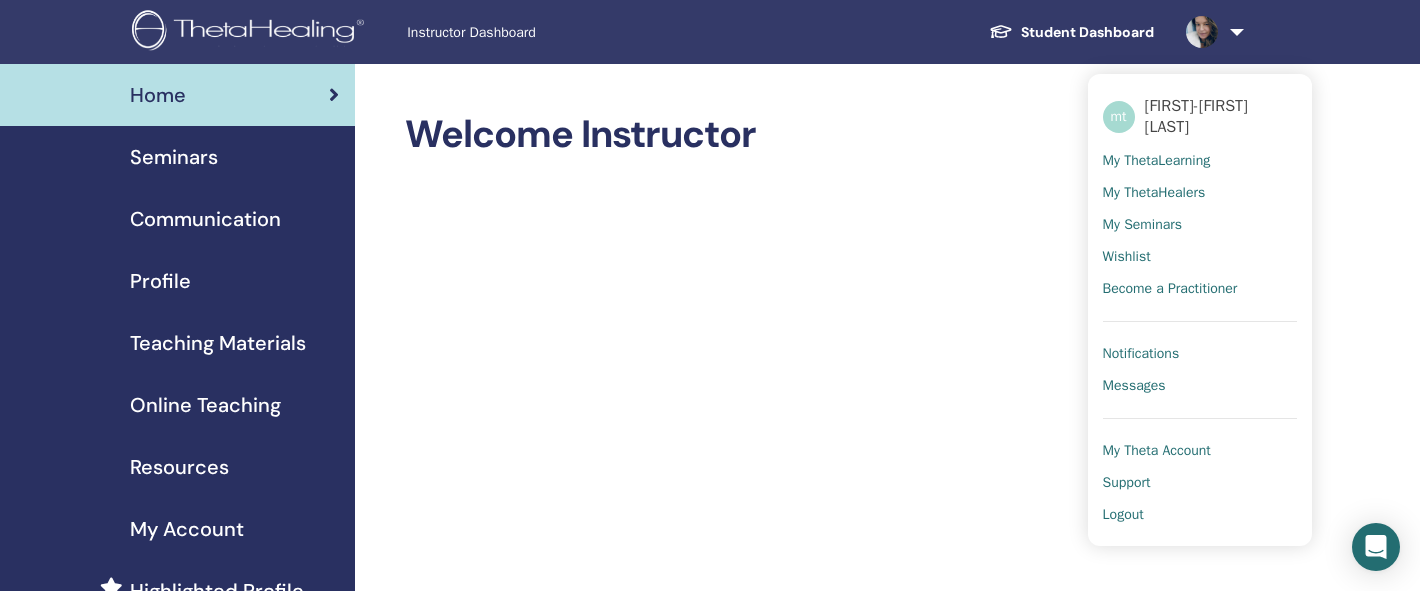 click on "My Theta Account" at bounding box center (1200, 451) 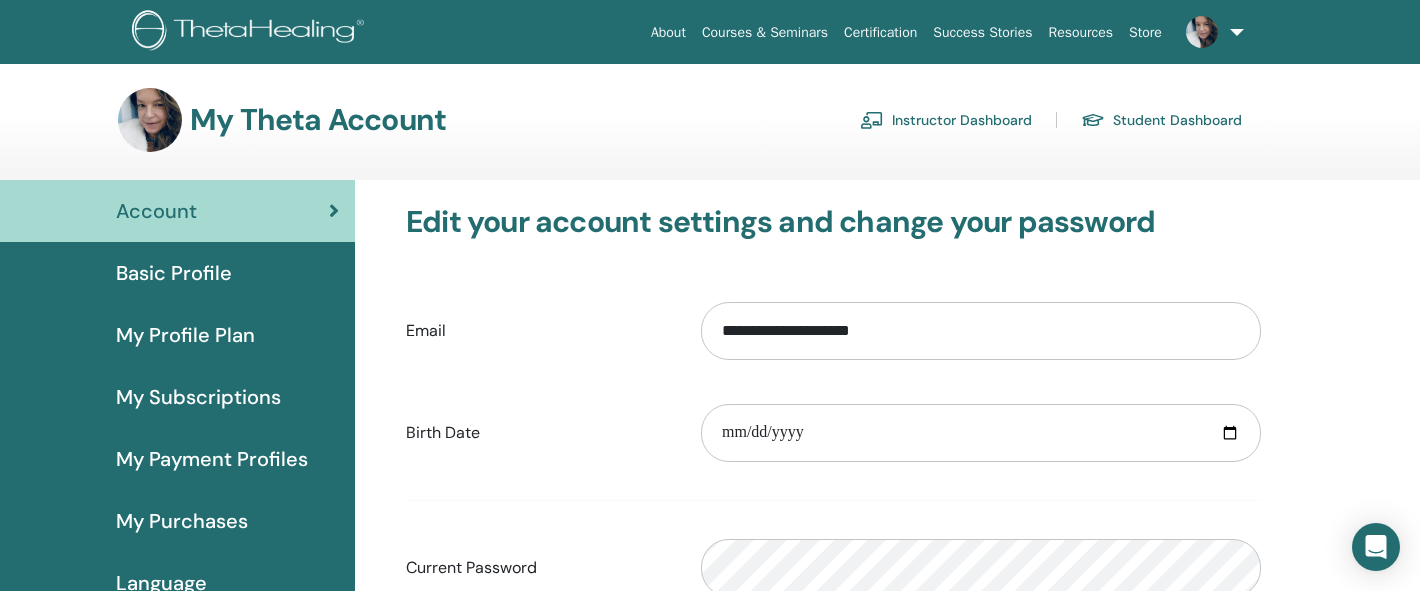 scroll, scrollTop: 0, scrollLeft: 0, axis: both 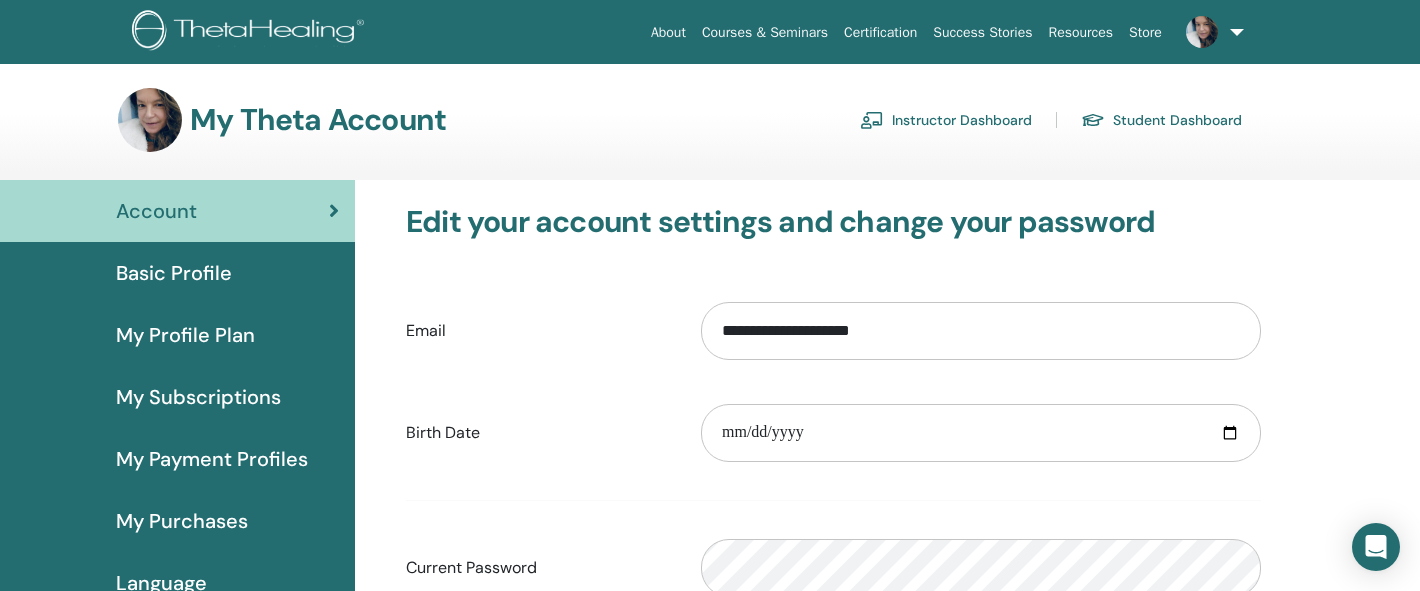 click at bounding box center (1202, 32) 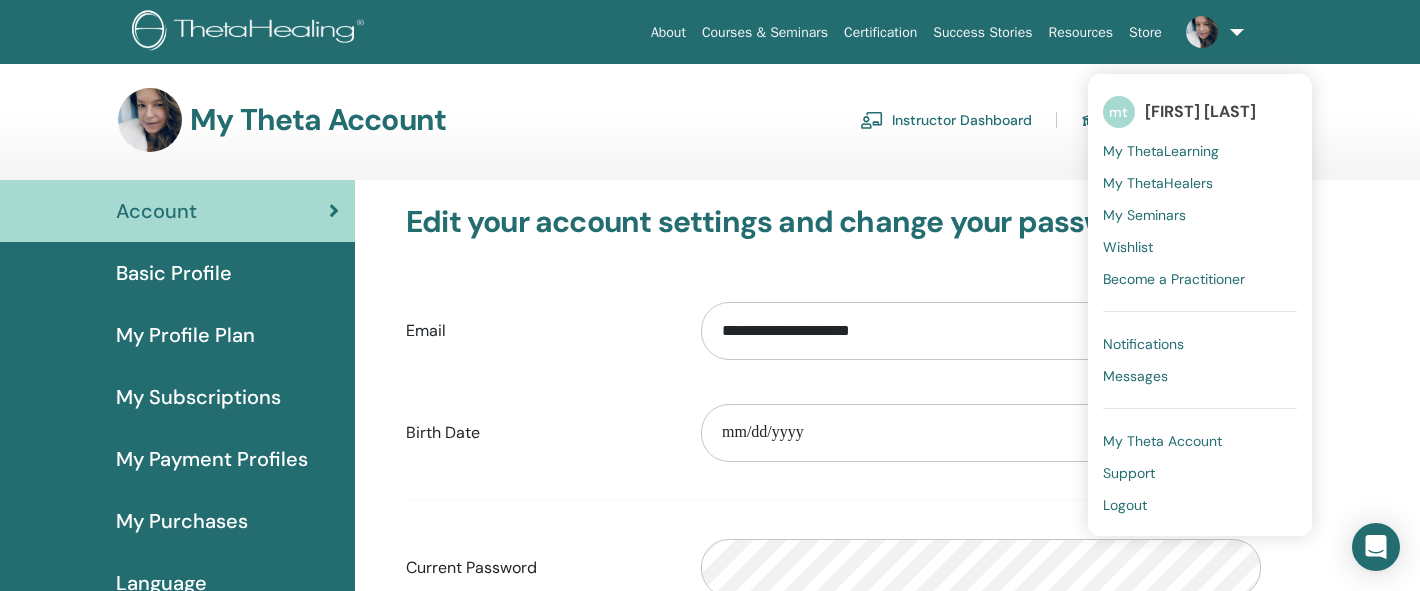 click on "[FIRST]-[FIRST] [LAST]" at bounding box center (1200, 111) 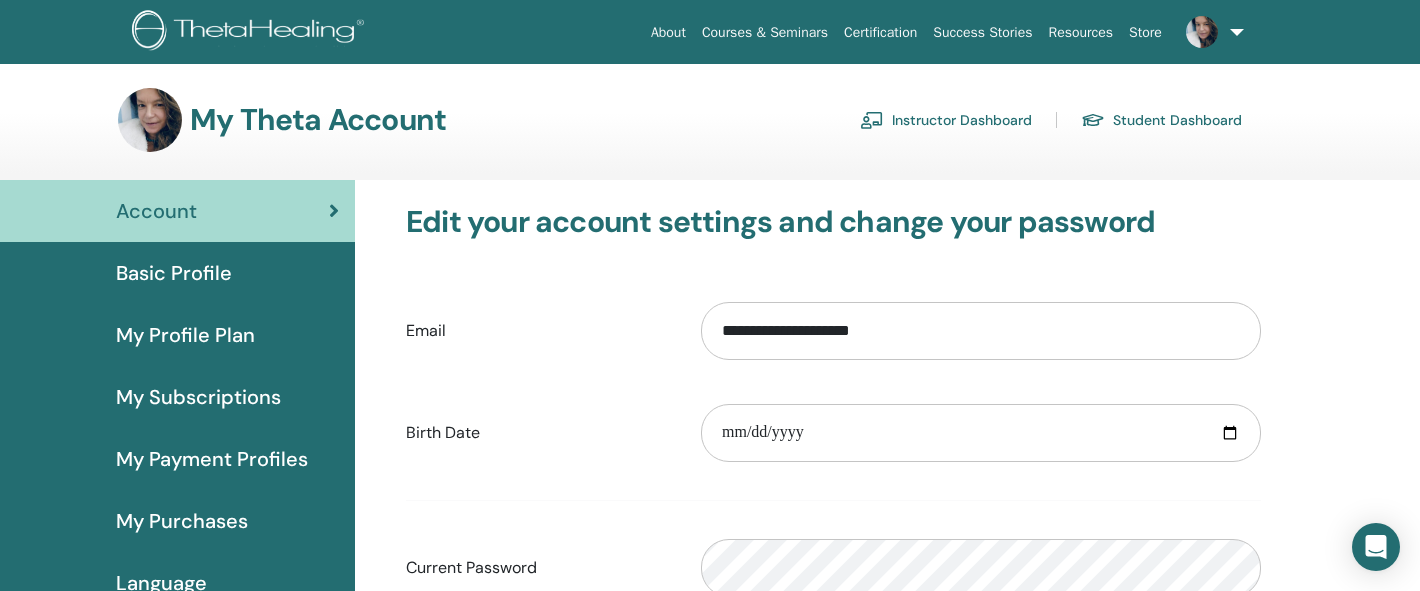click at bounding box center [1202, 32] 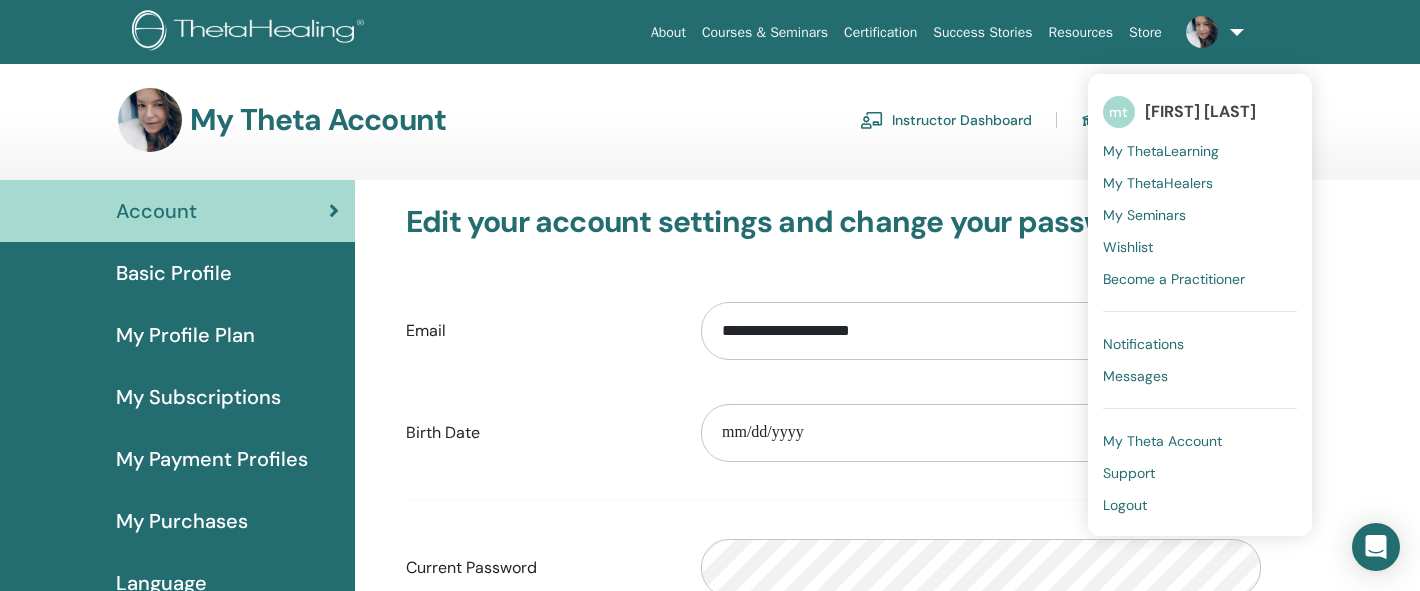click on "mt" at bounding box center (1119, 112) 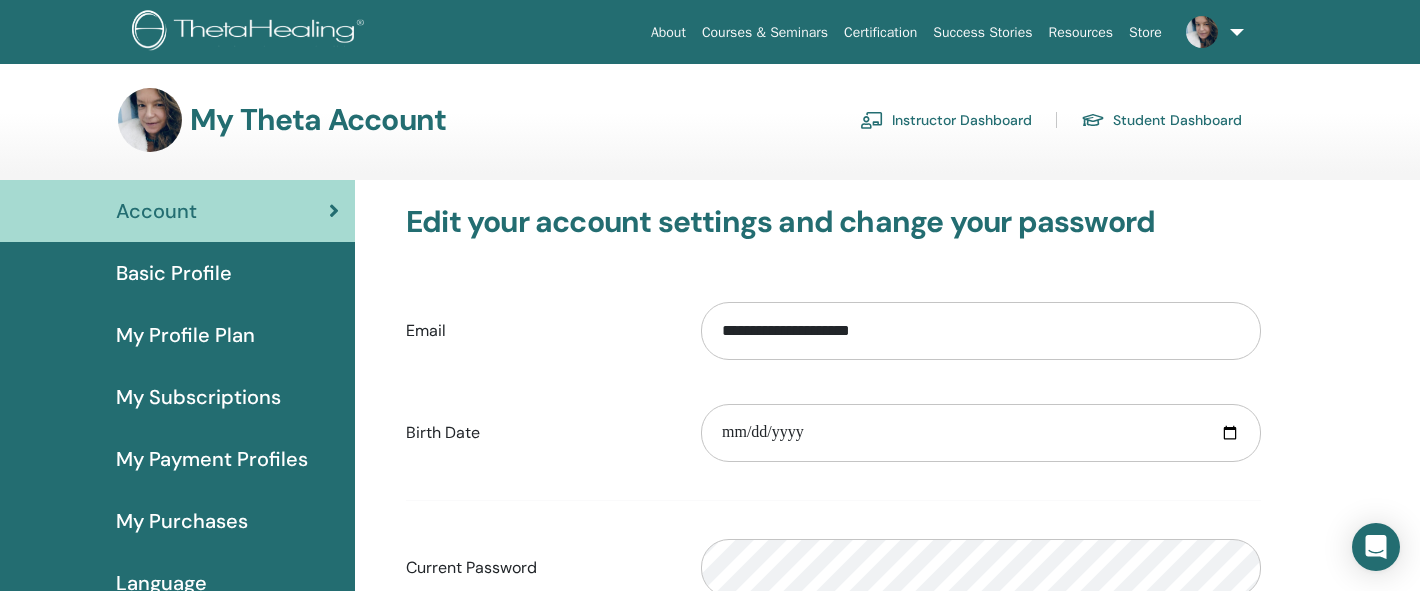 click on "Student Dashboard" at bounding box center (1161, 120) 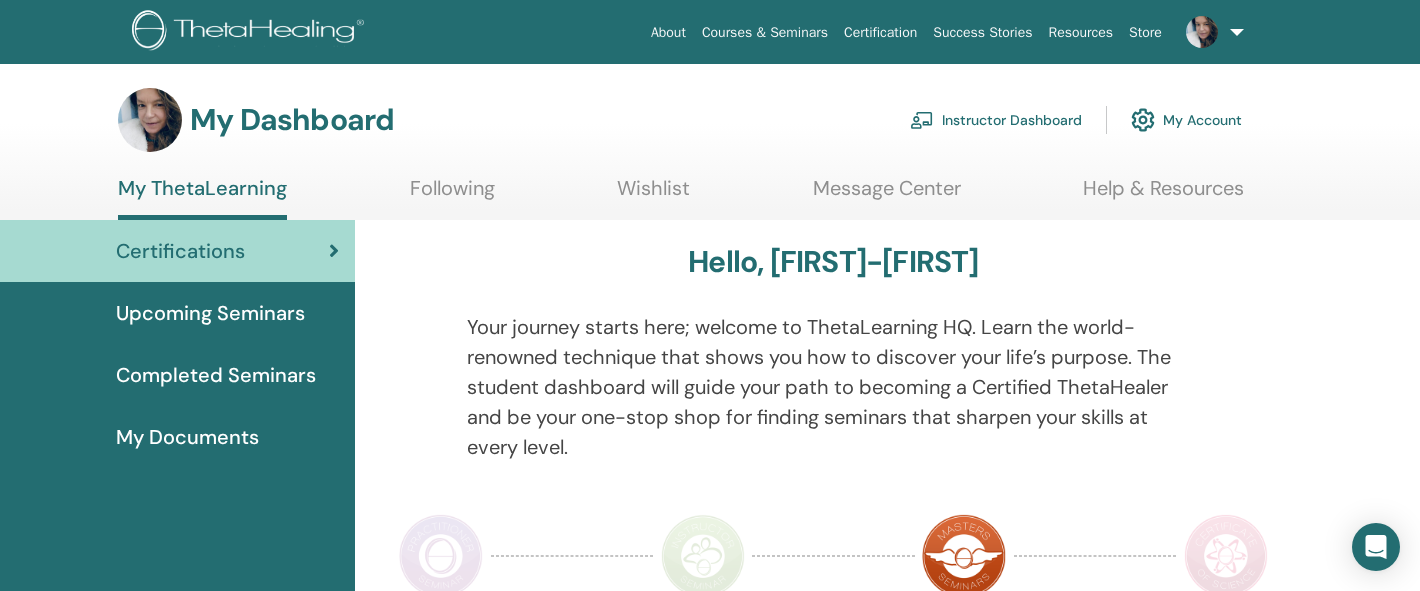 scroll, scrollTop: 0, scrollLeft: 0, axis: both 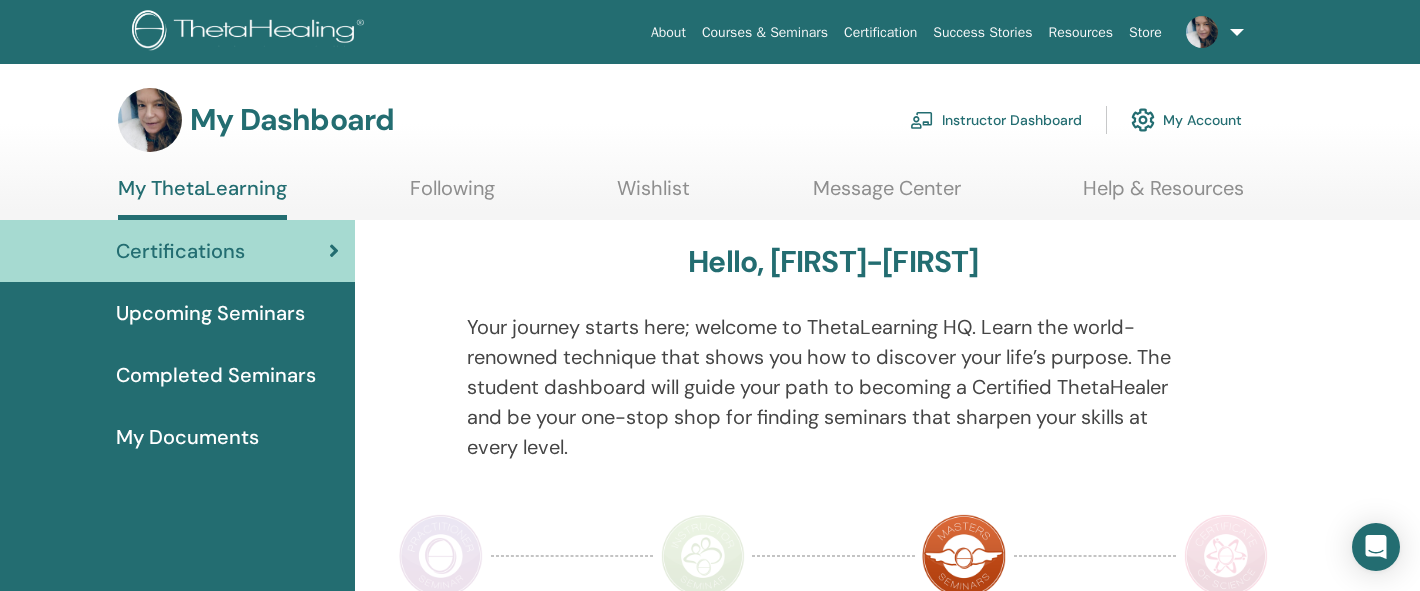 click at bounding box center [1202, 32] 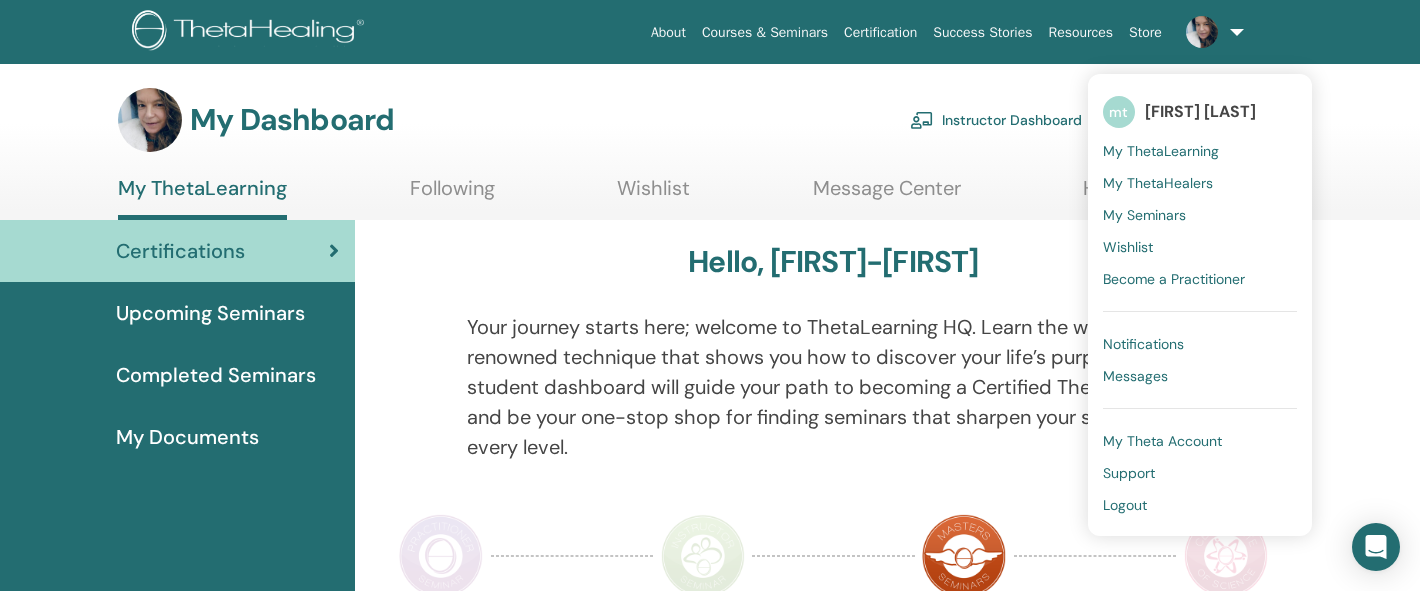 click on "Upcoming Seminars" at bounding box center [210, 313] 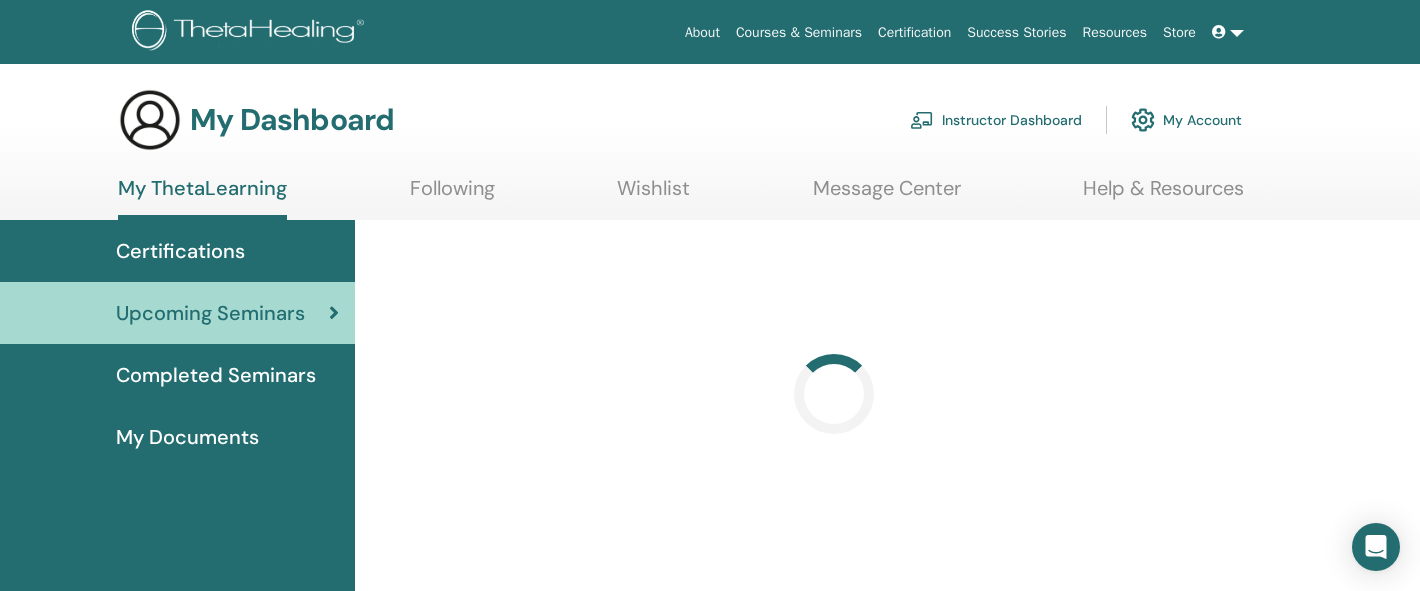 scroll, scrollTop: 0, scrollLeft: 0, axis: both 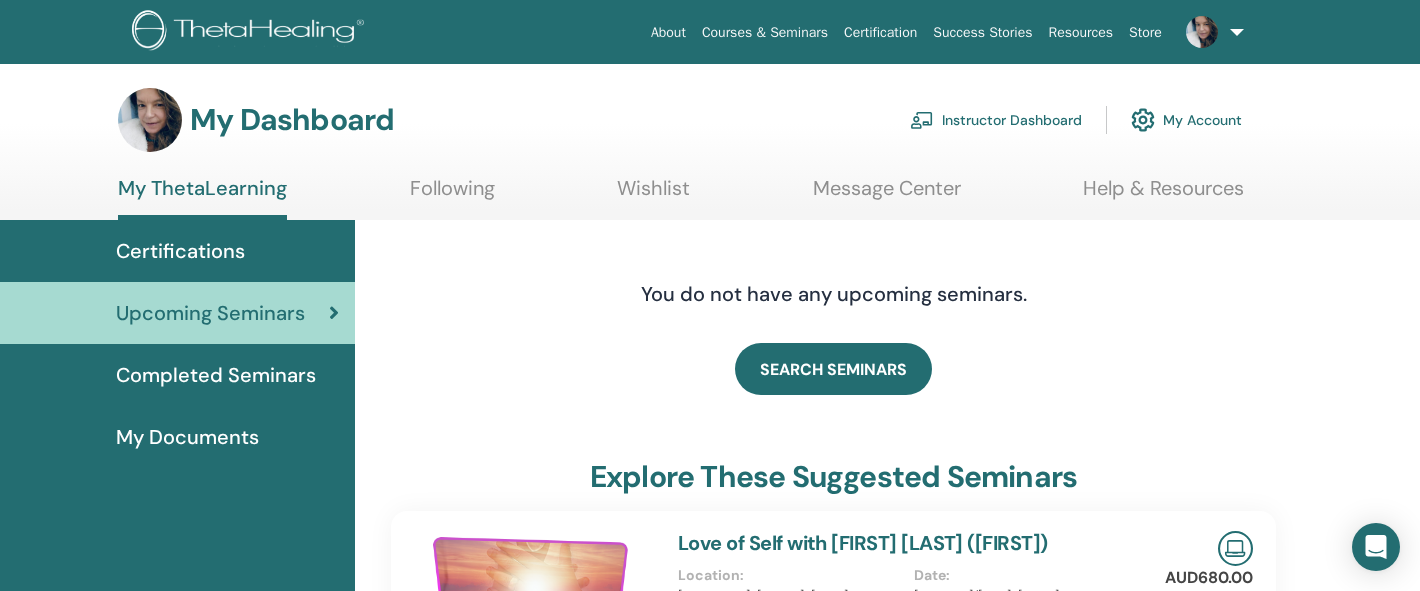 click at bounding box center (150, 120) 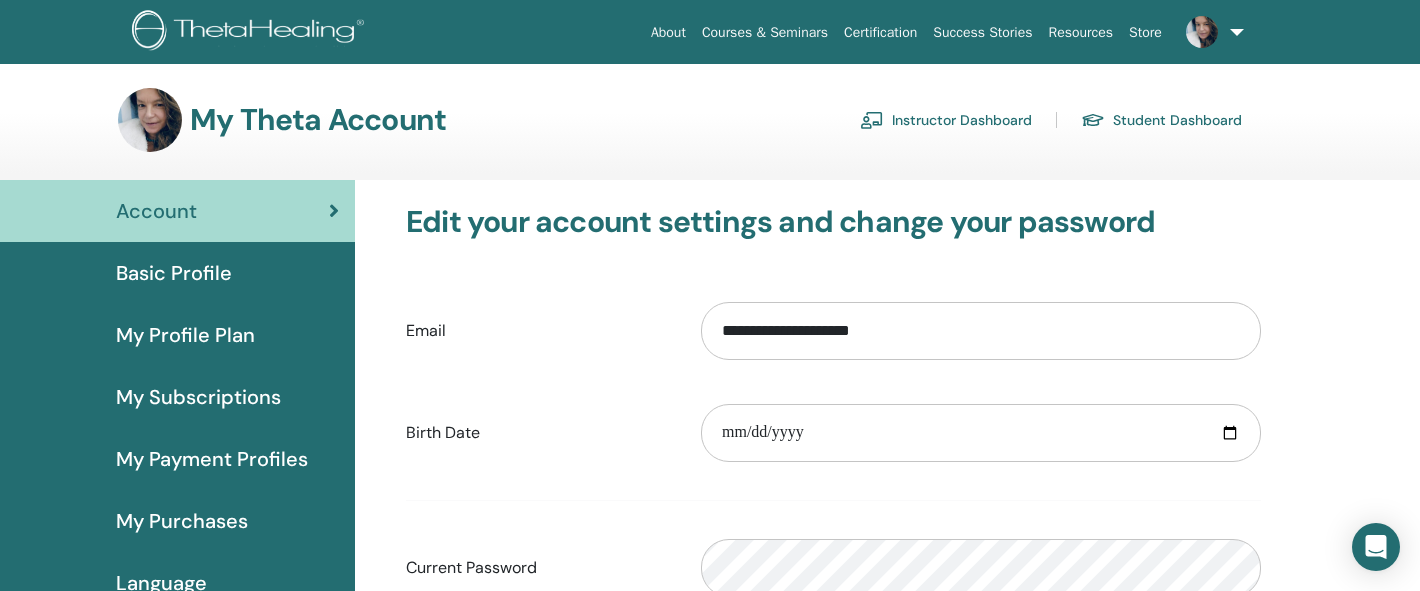 scroll, scrollTop: 0, scrollLeft: 0, axis: both 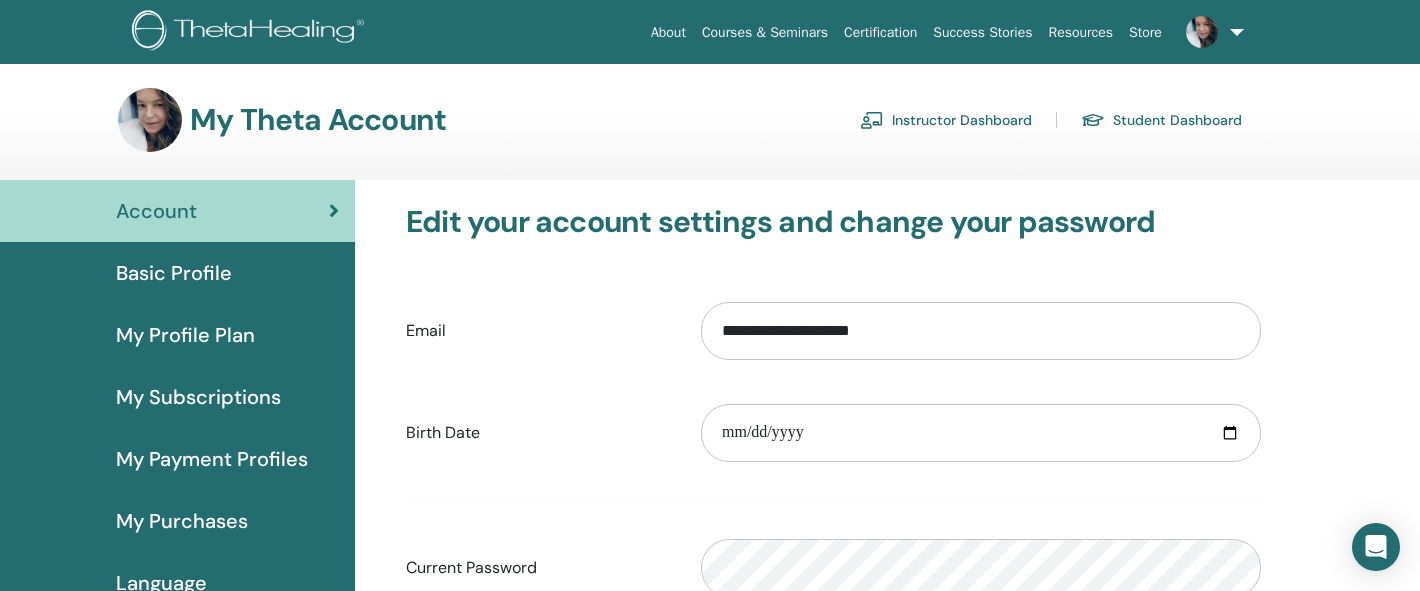 click at bounding box center (150, 120) 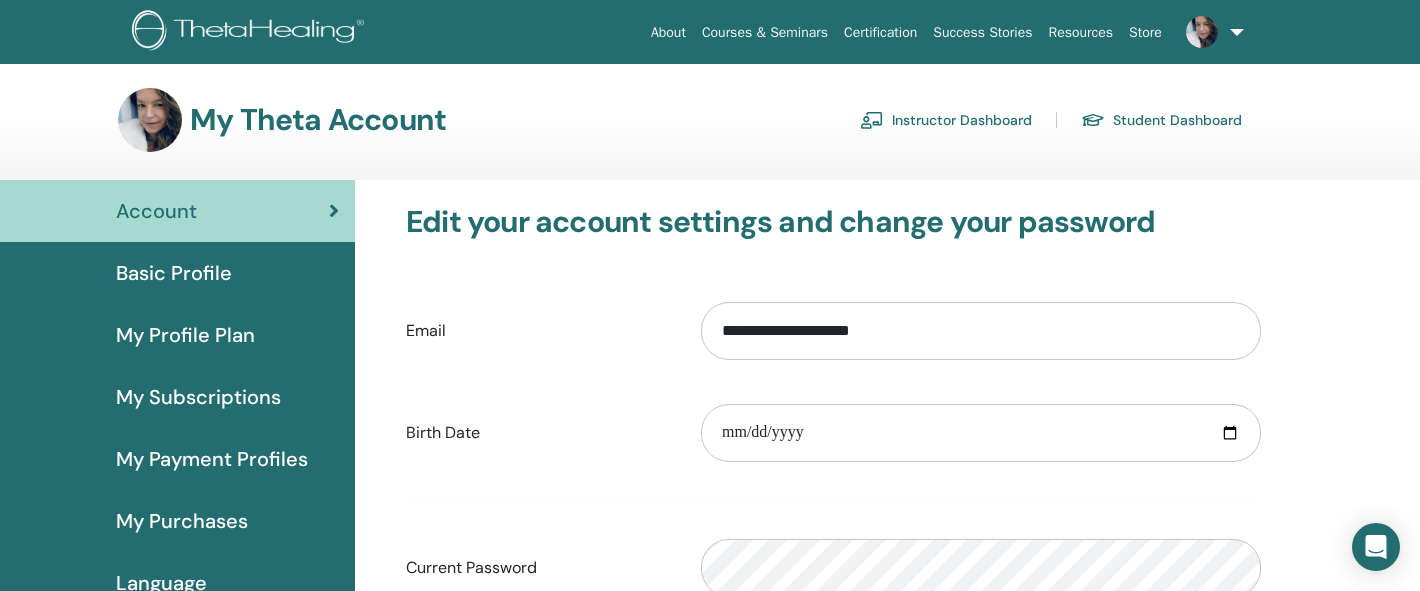 click on "Basic Profile" at bounding box center [174, 273] 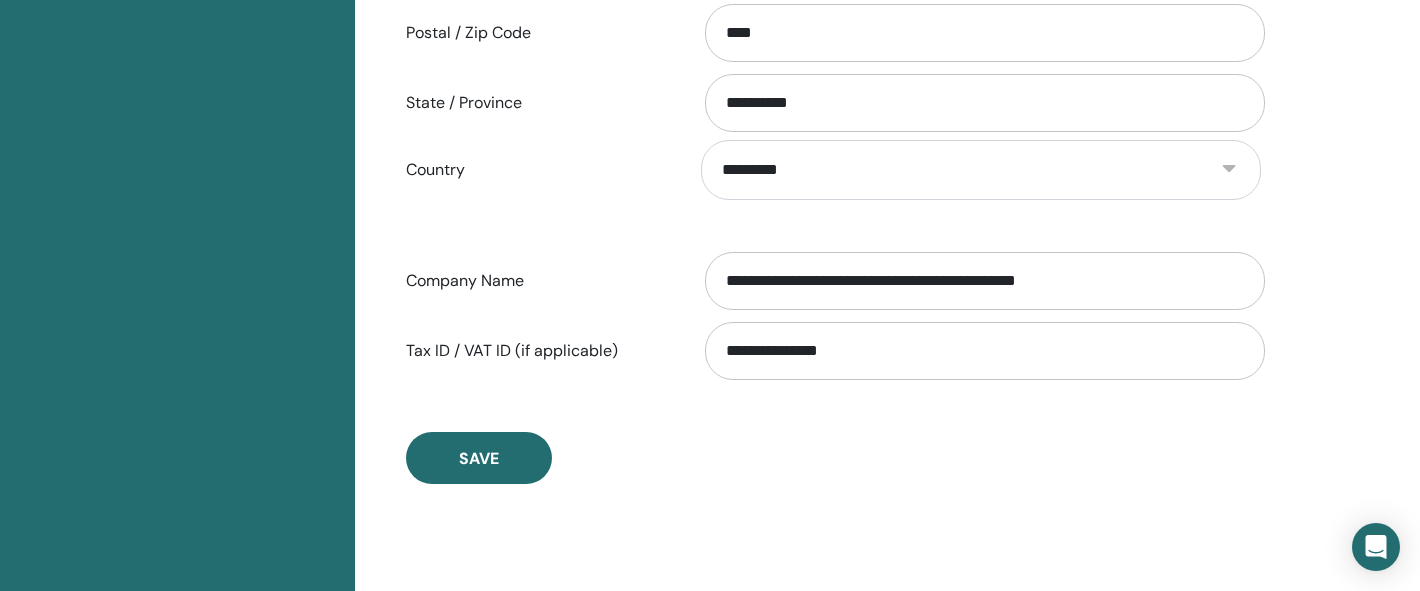 scroll, scrollTop: 957, scrollLeft: 0, axis: vertical 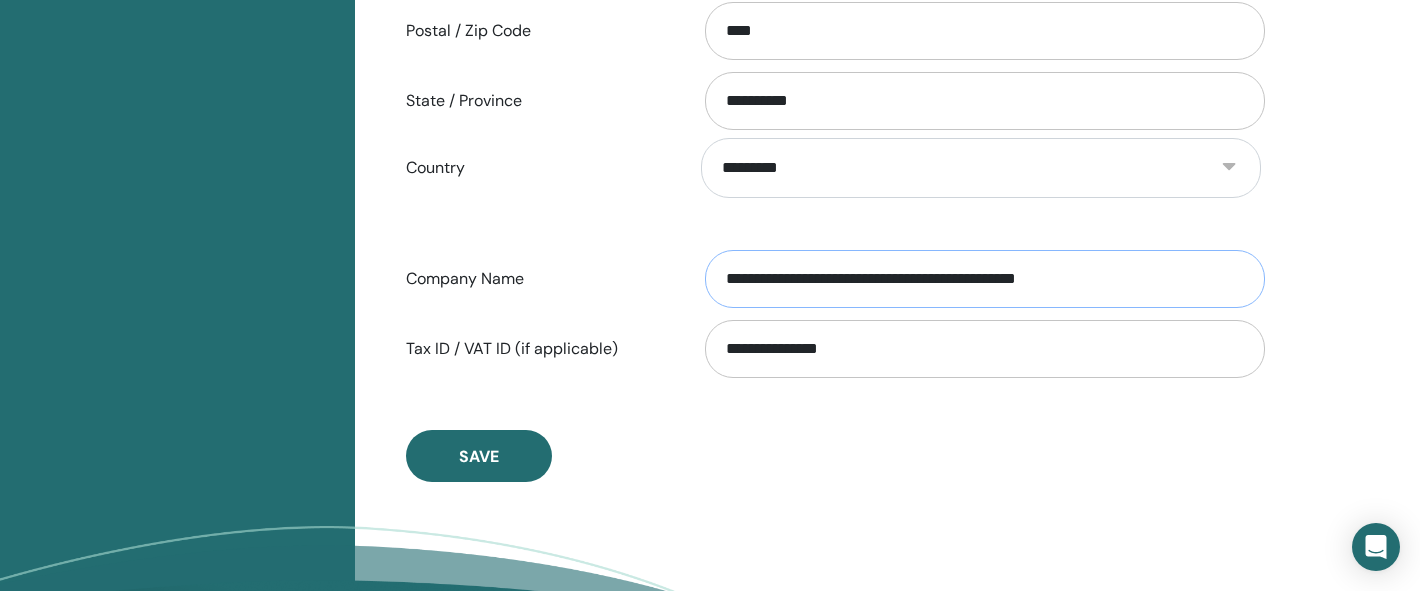 drag, startPoint x: 1157, startPoint y: 279, endPoint x: 711, endPoint y: 273, distance: 446.04034 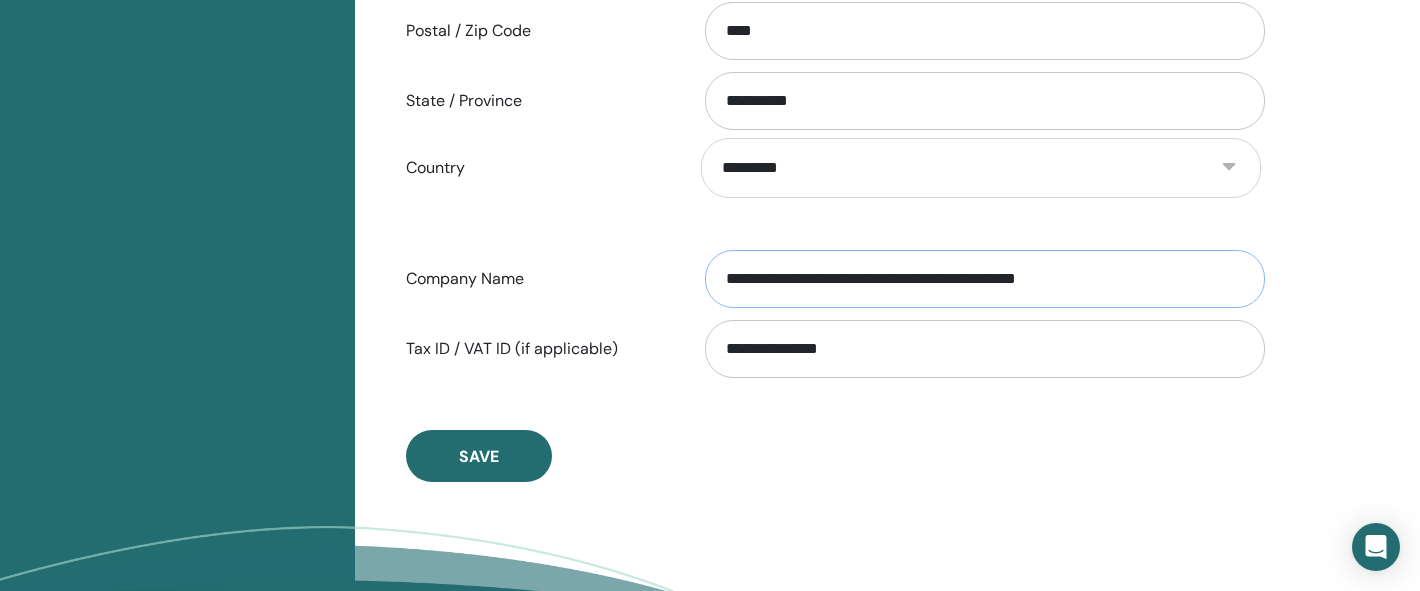 click on "**********" at bounding box center [985, 279] 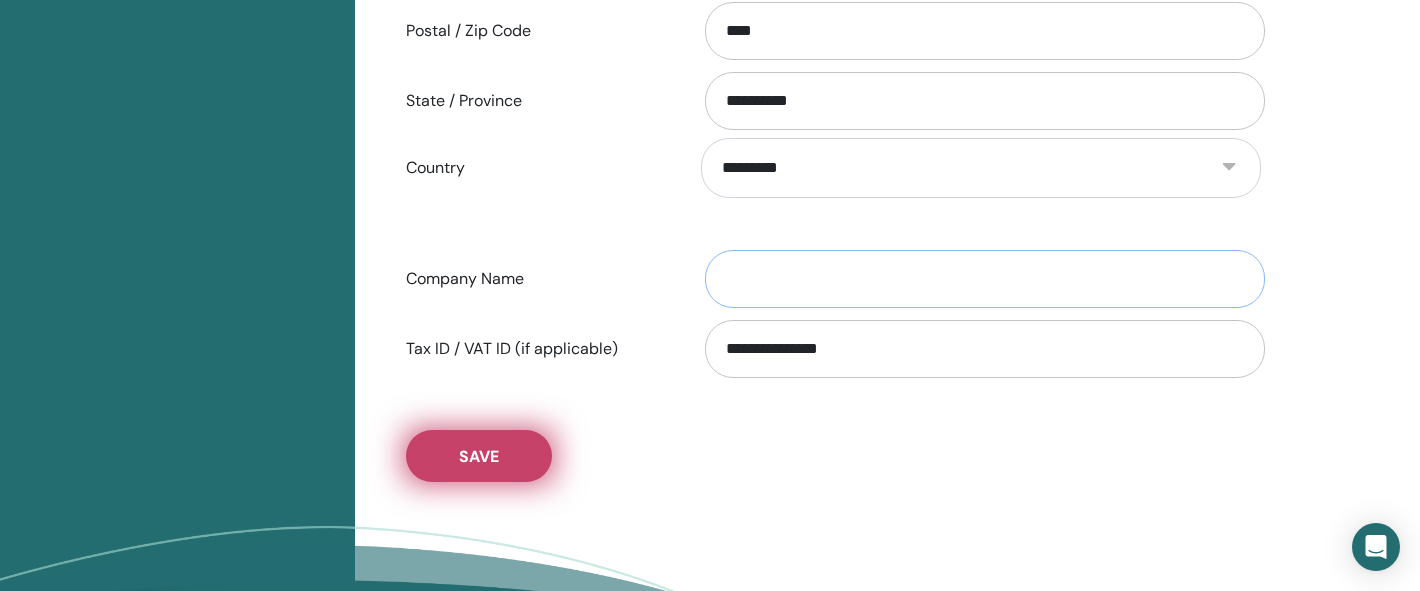 type 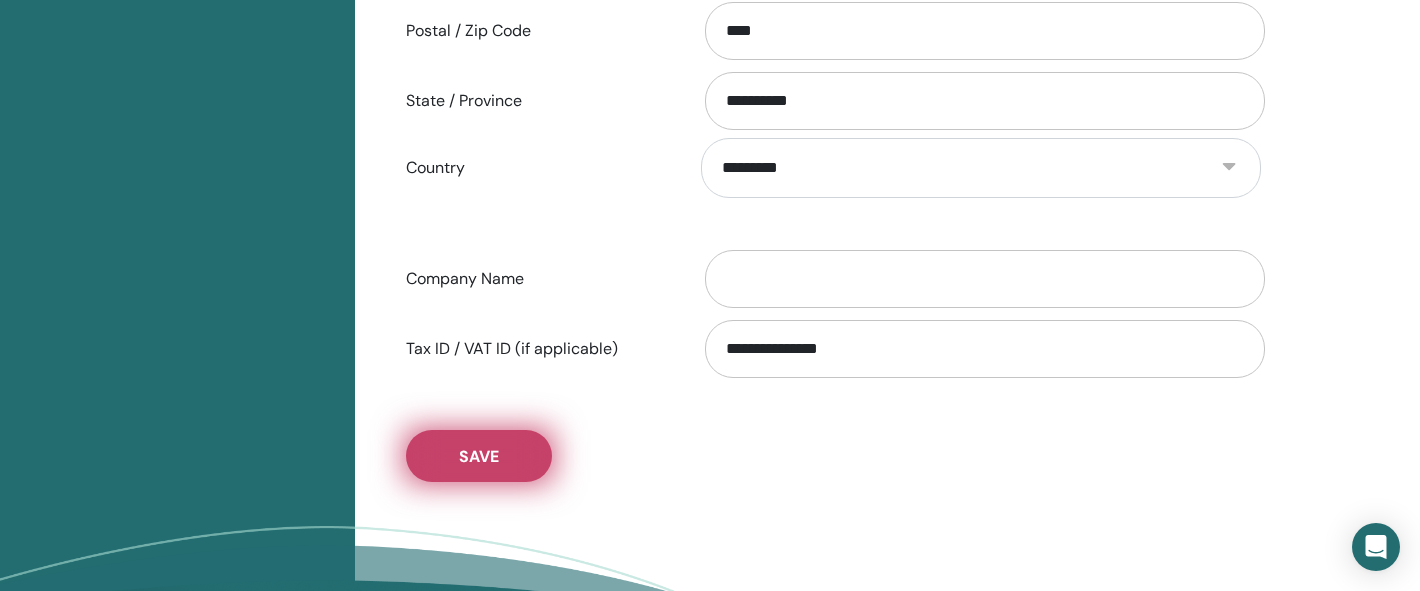 click on "Save" at bounding box center [479, 456] 